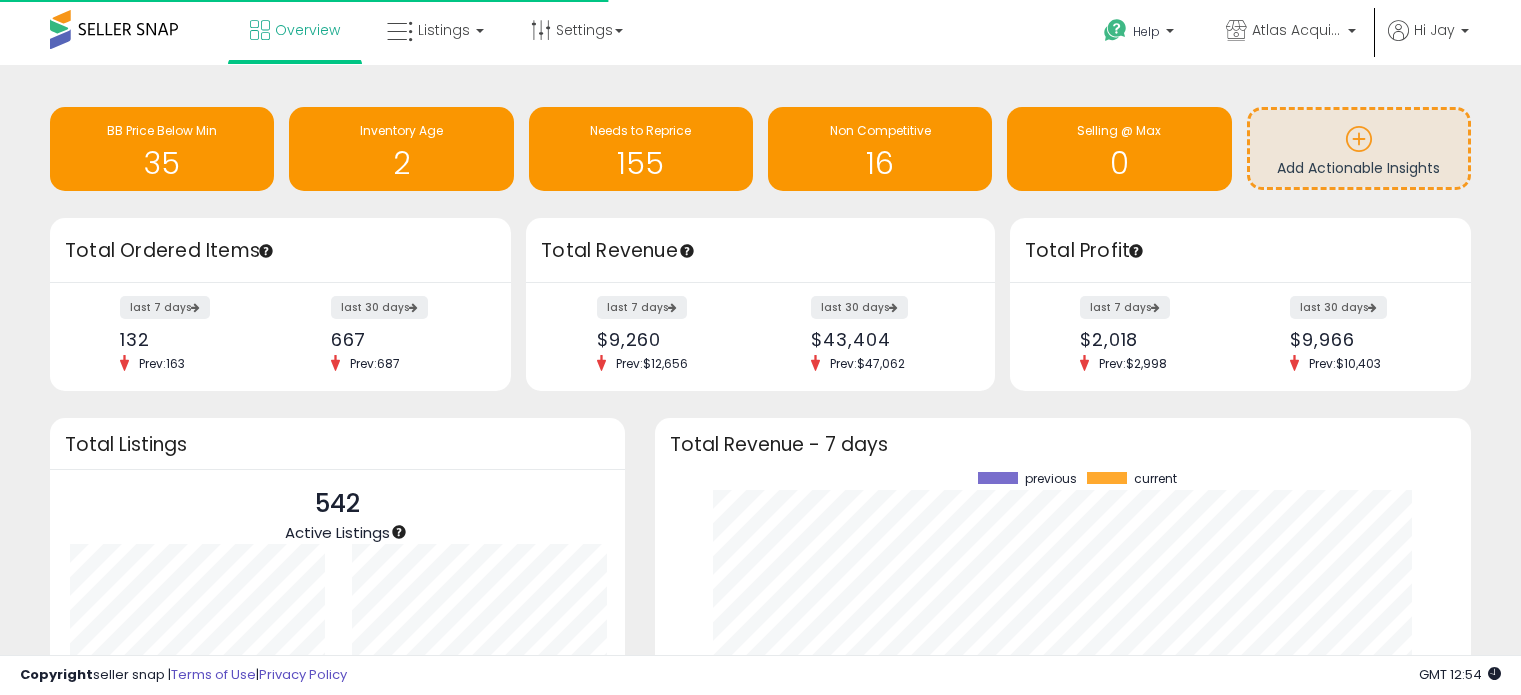 scroll, scrollTop: 0, scrollLeft: 0, axis: both 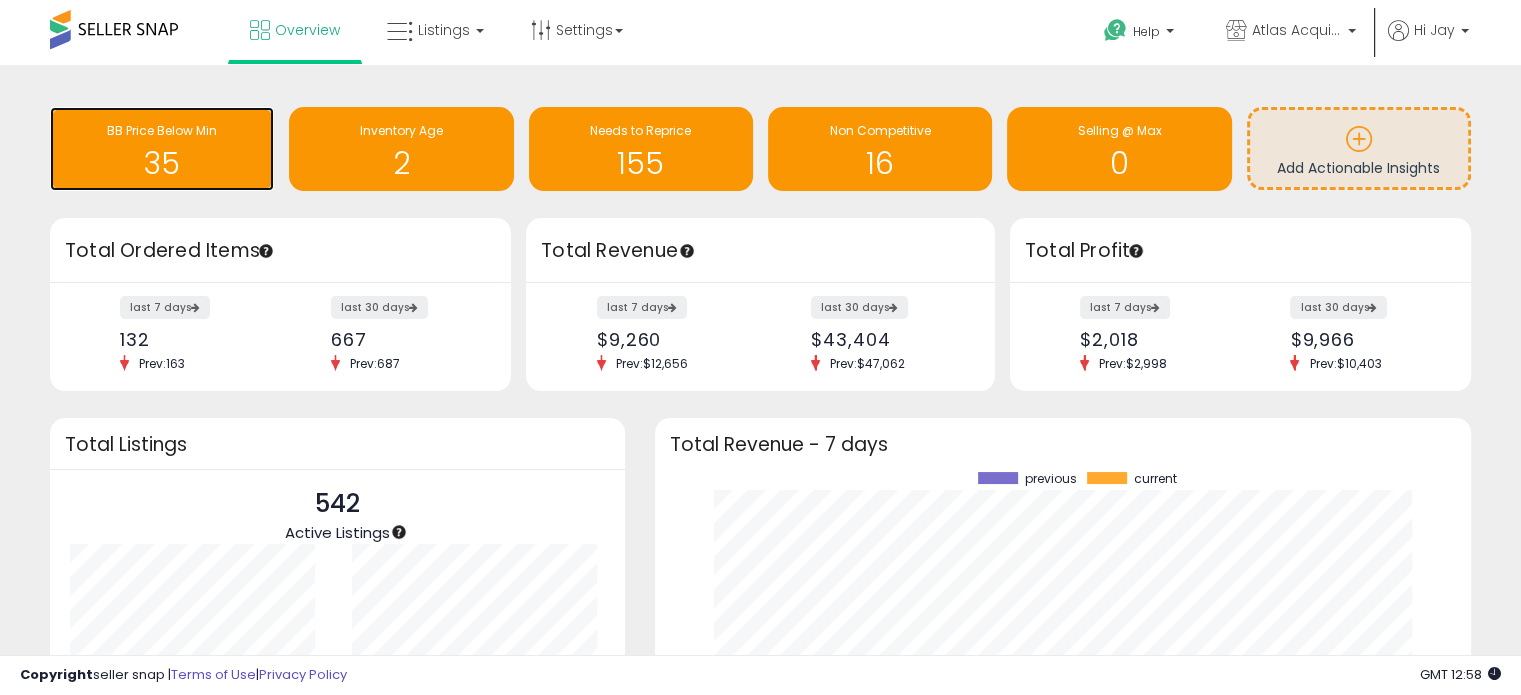 click on "35" at bounding box center (162, 151) 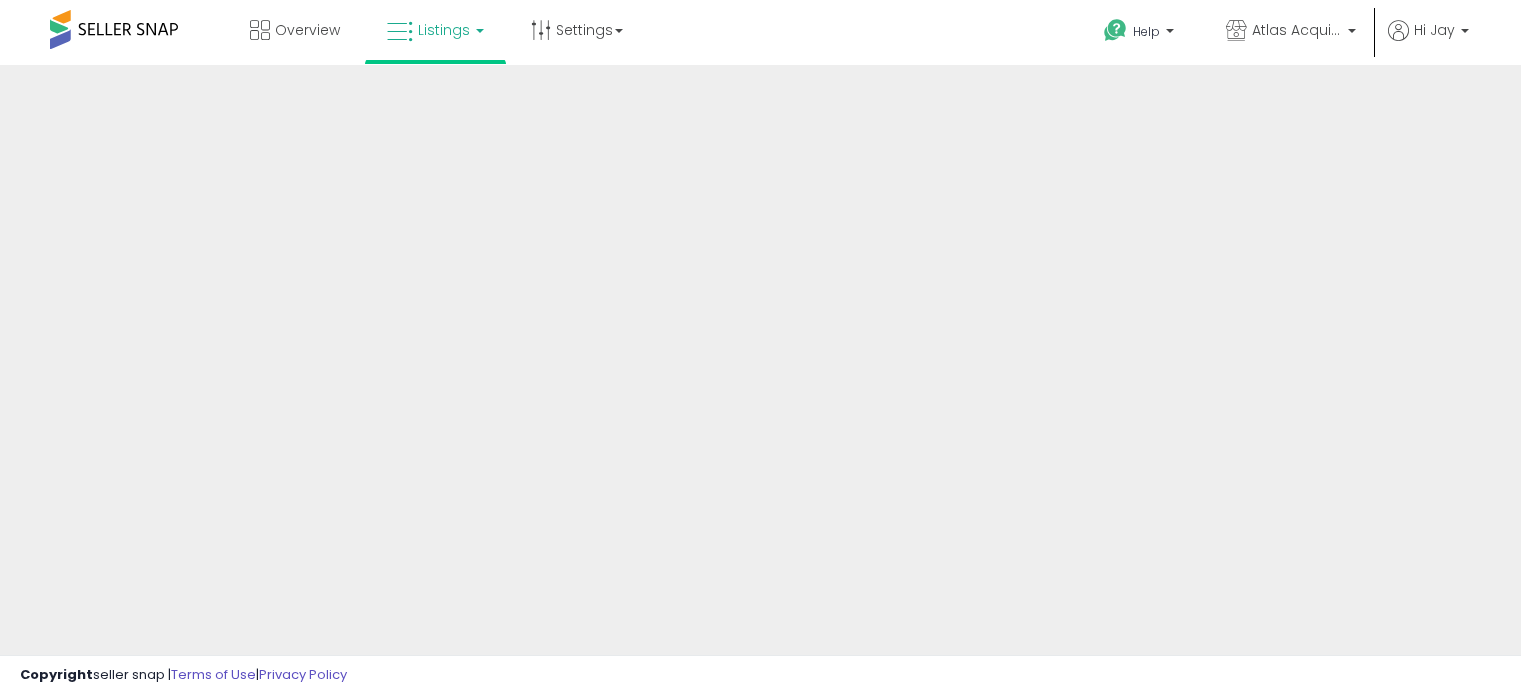 scroll, scrollTop: 0, scrollLeft: 0, axis: both 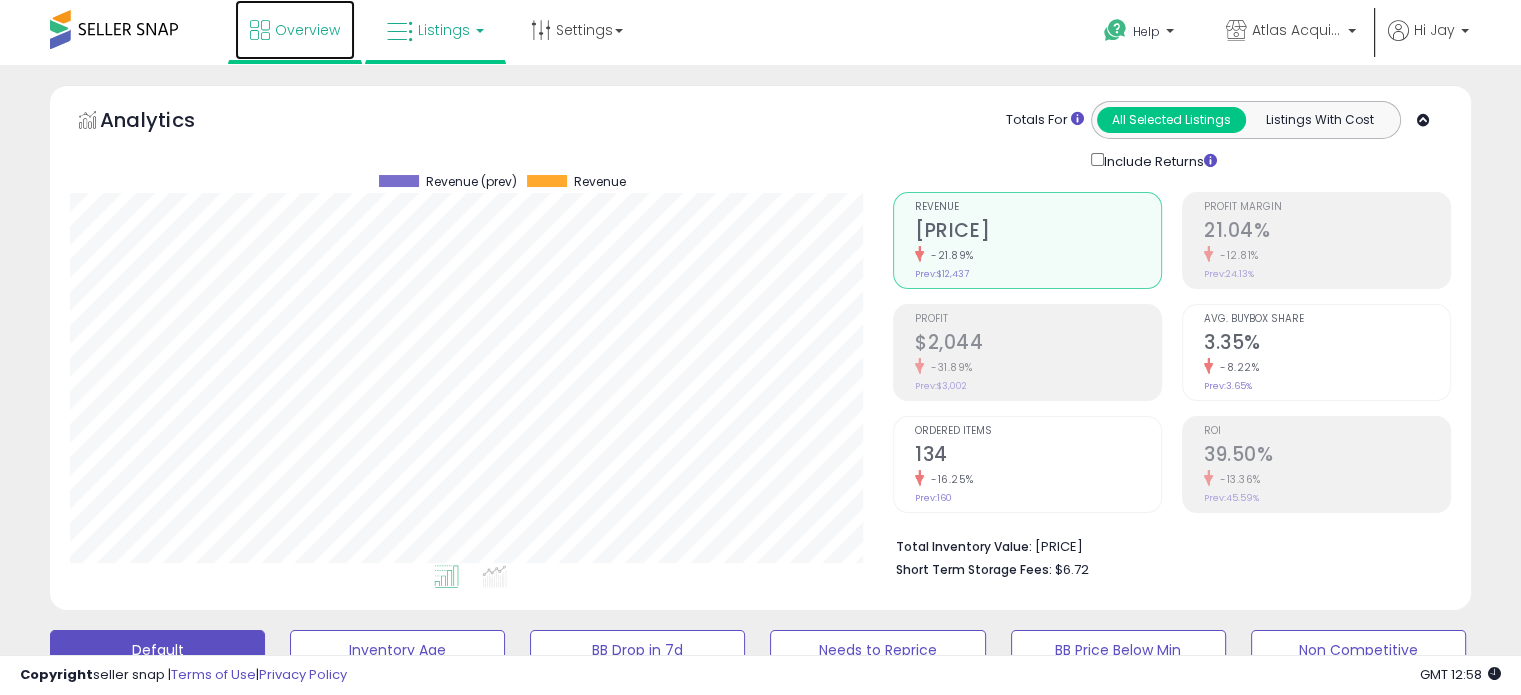 click on "Overview" at bounding box center (307, 30) 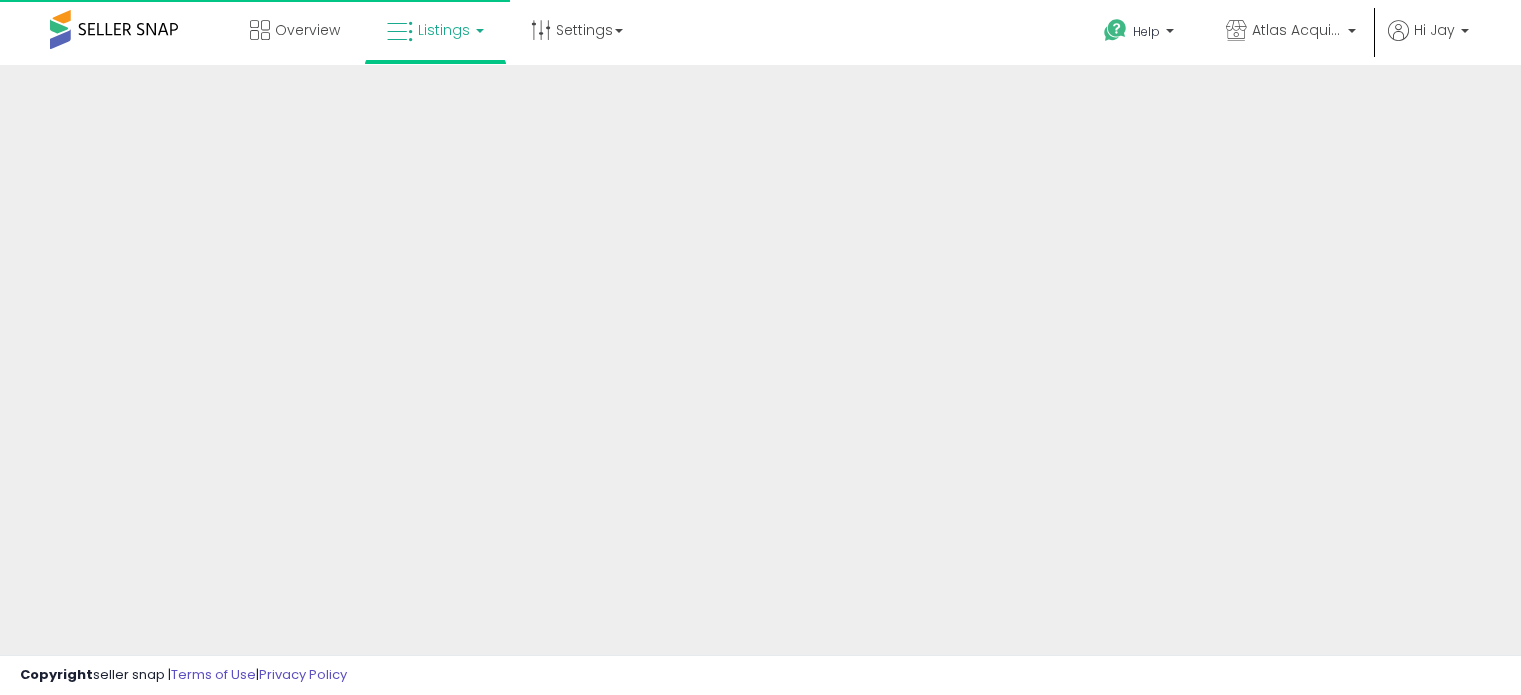 scroll, scrollTop: 0, scrollLeft: 0, axis: both 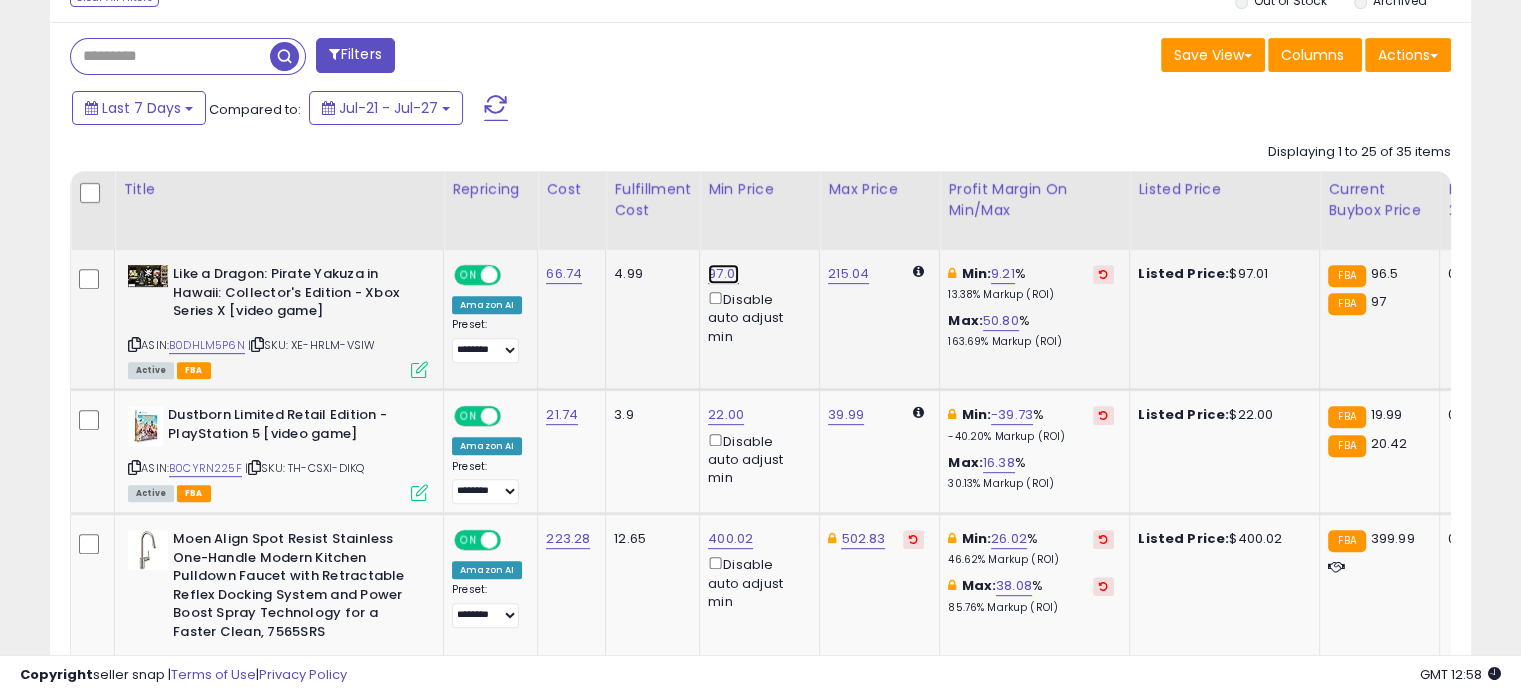 click on "97.01" at bounding box center (723, 274) 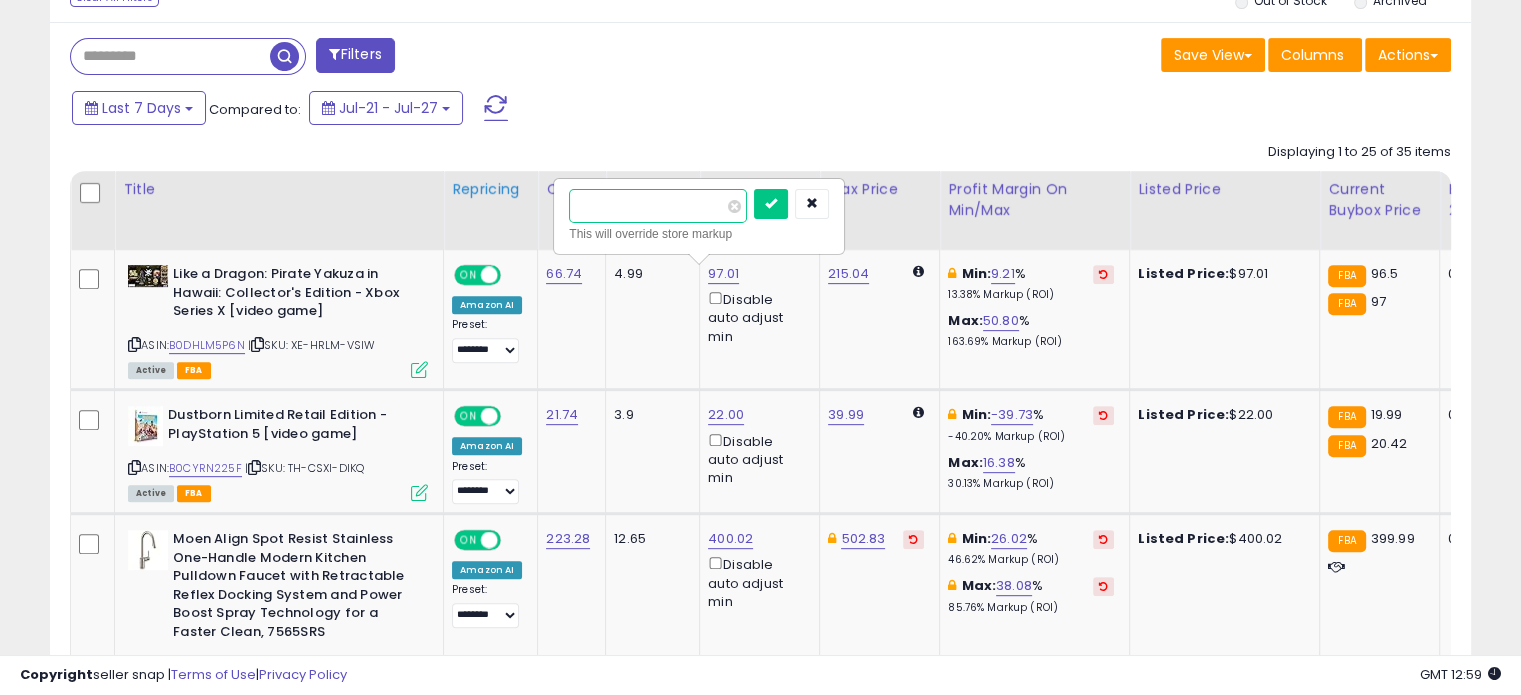 drag, startPoint x: 632, startPoint y: 195, endPoint x: 525, endPoint y: 189, distance: 107.16809 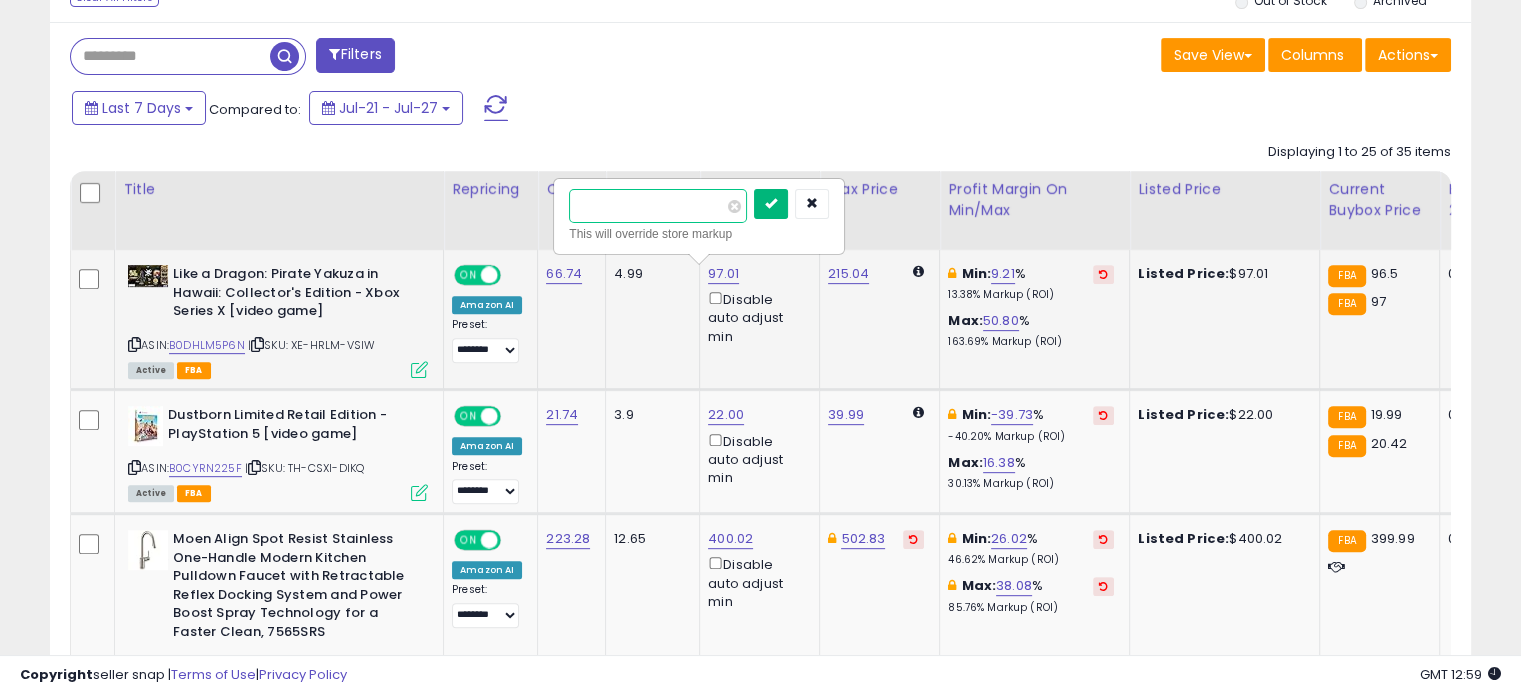 type on "**" 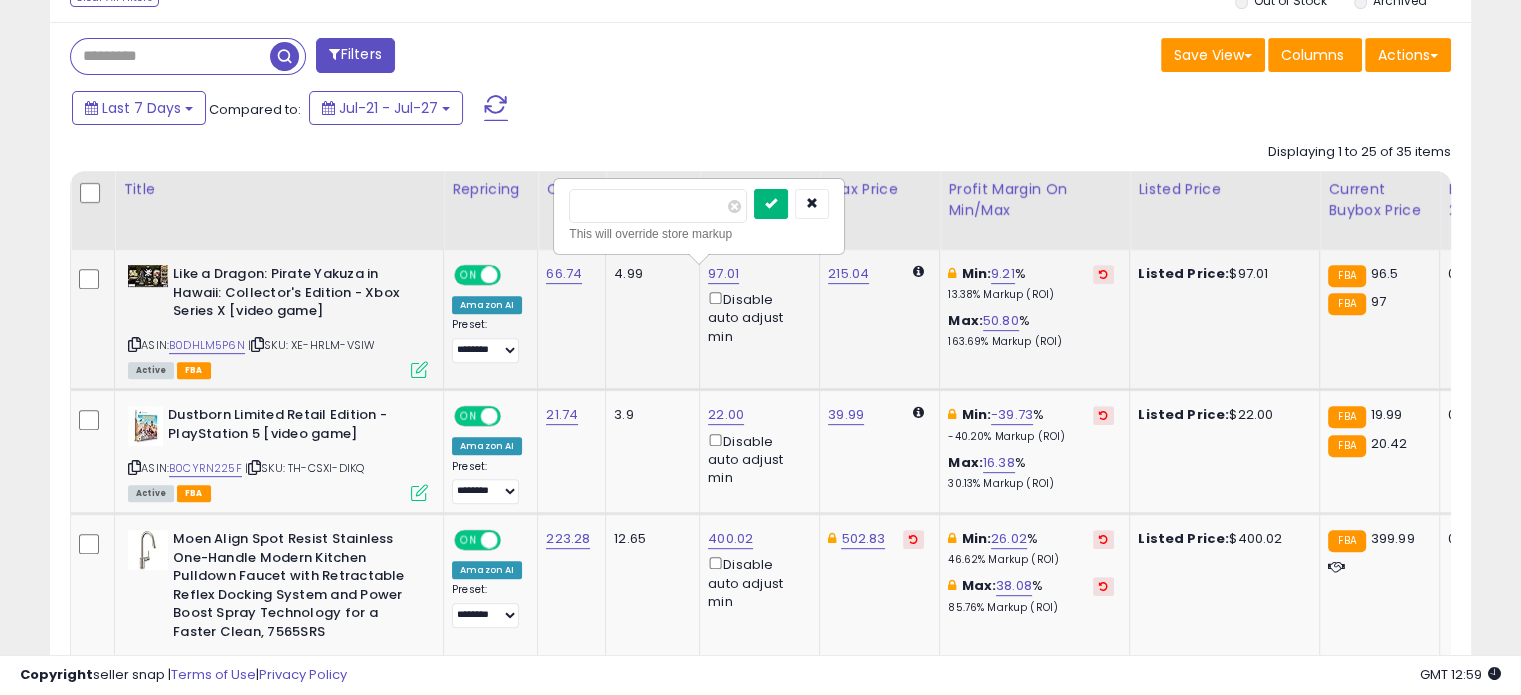 click at bounding box center [771, 203] 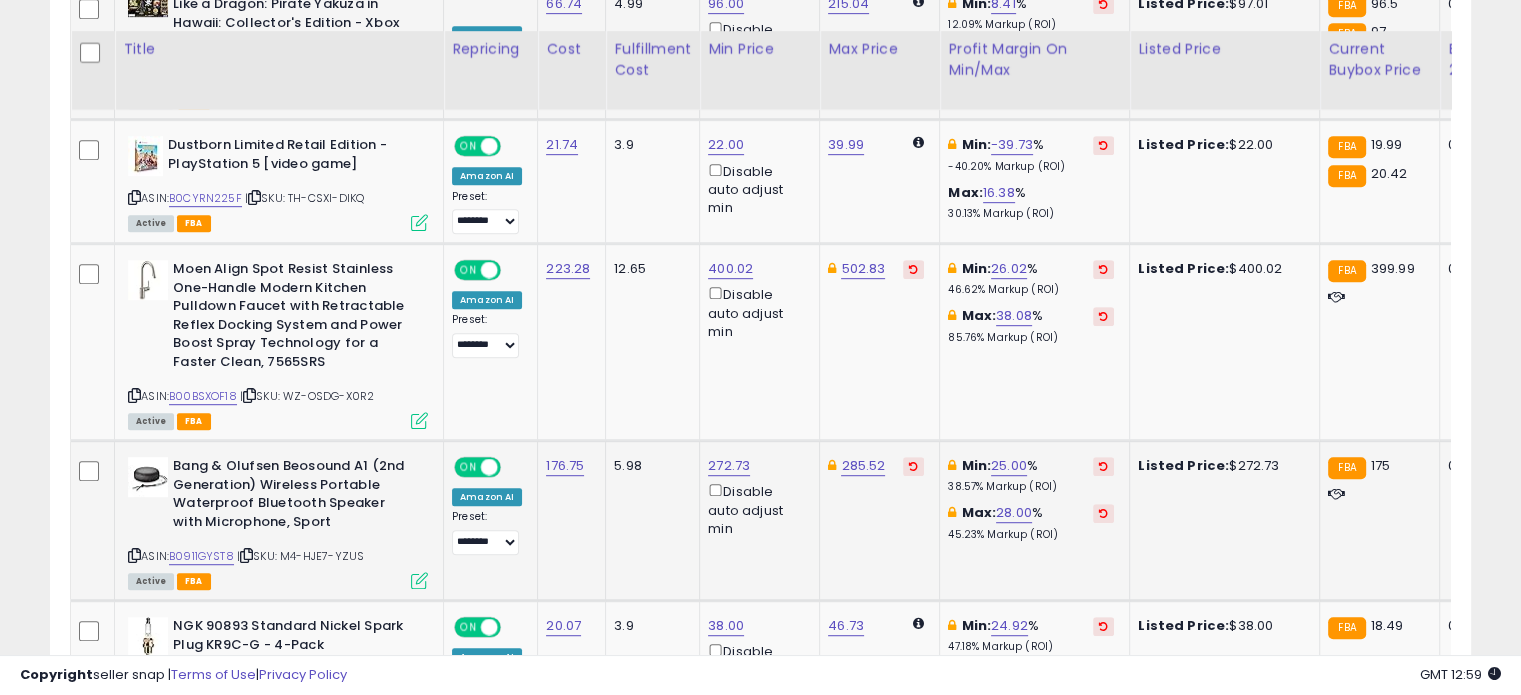 scroll, scrollTop: 1100, scrollLeft: 0, axis: vertical 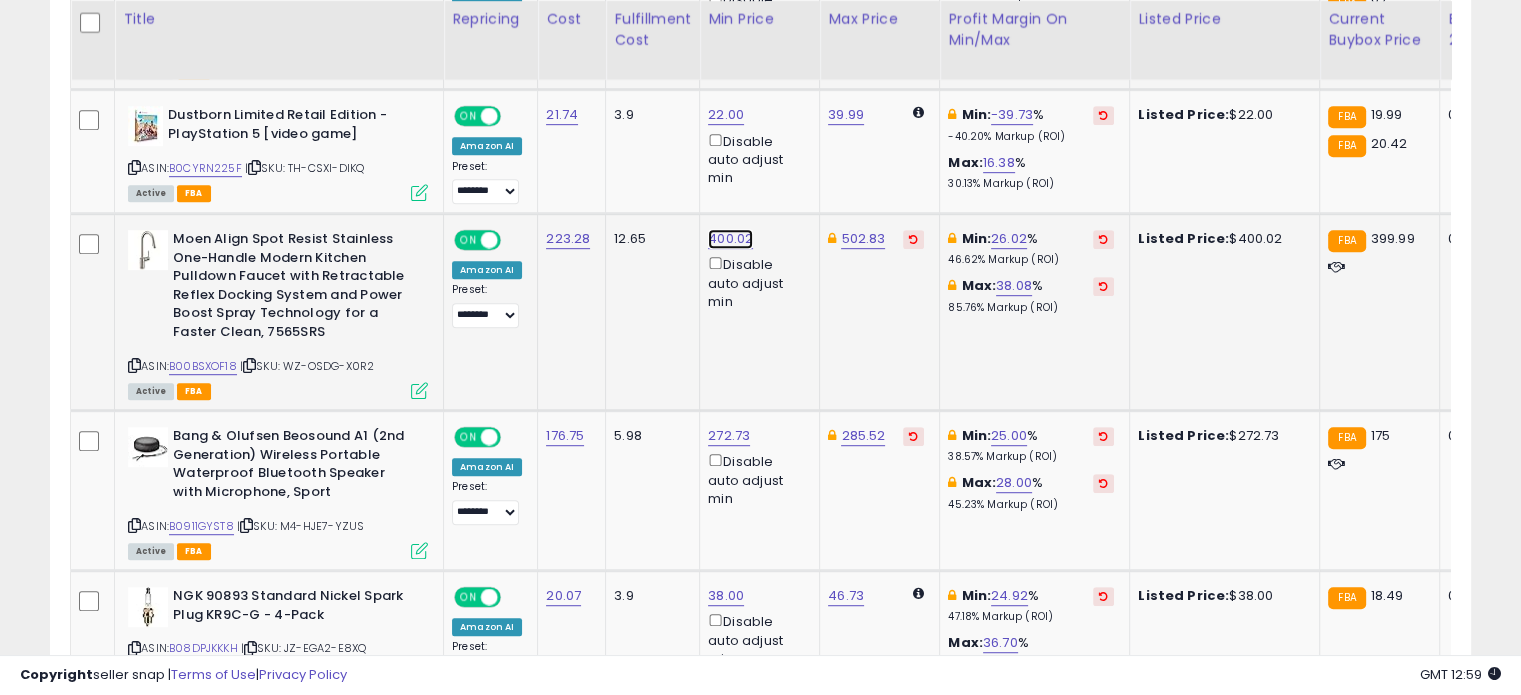 click on "400.02" at bounding box center (726, -26) 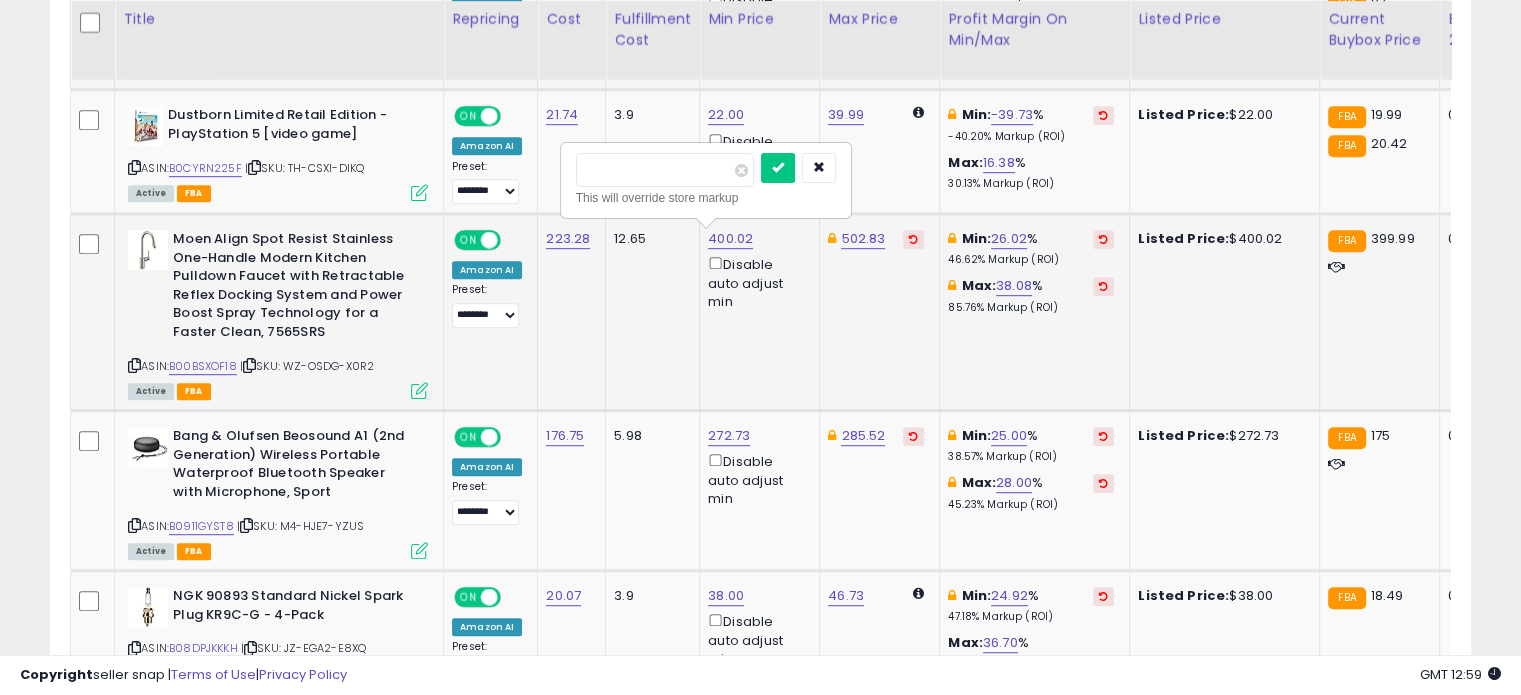 drag, startPoint x: 669, startPoint y: 167, endPoint x: 583, endPoint y: 168, distance: 86.00581 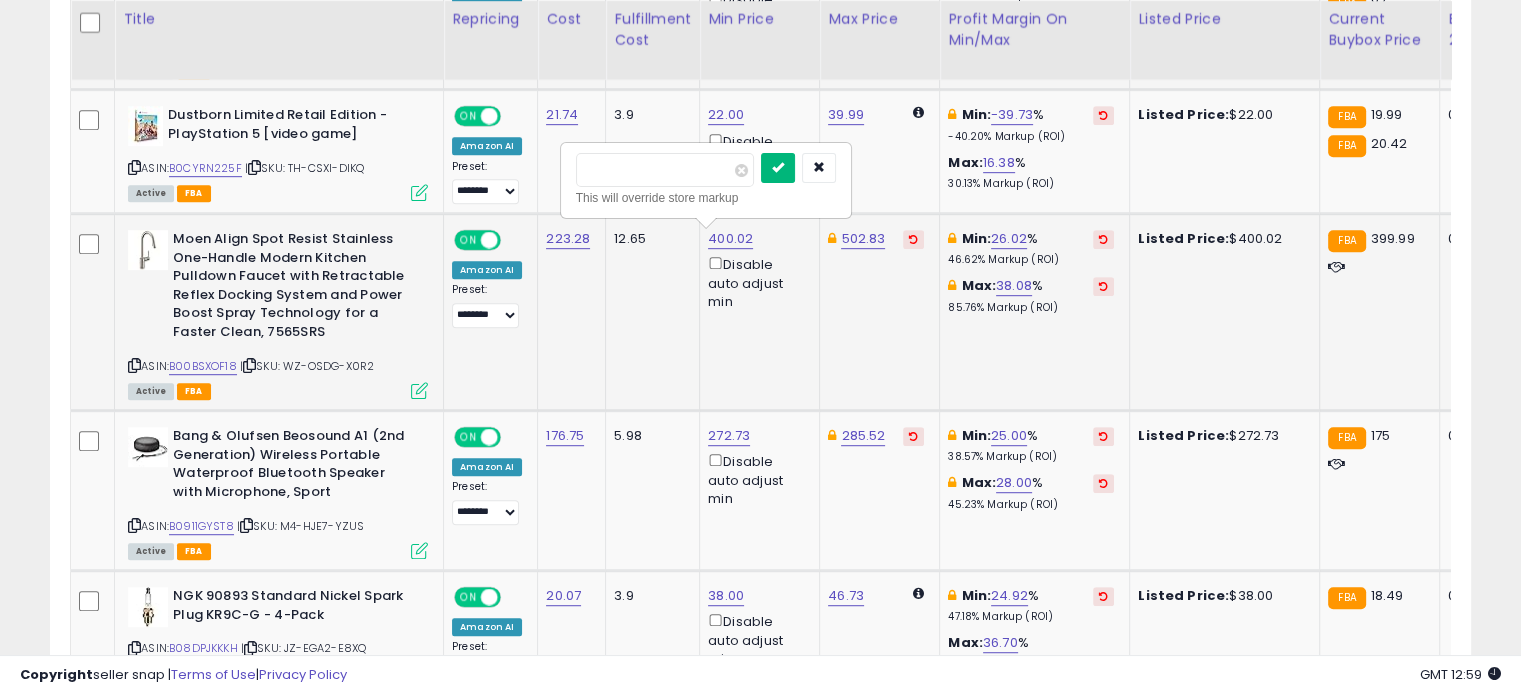 type on "***" 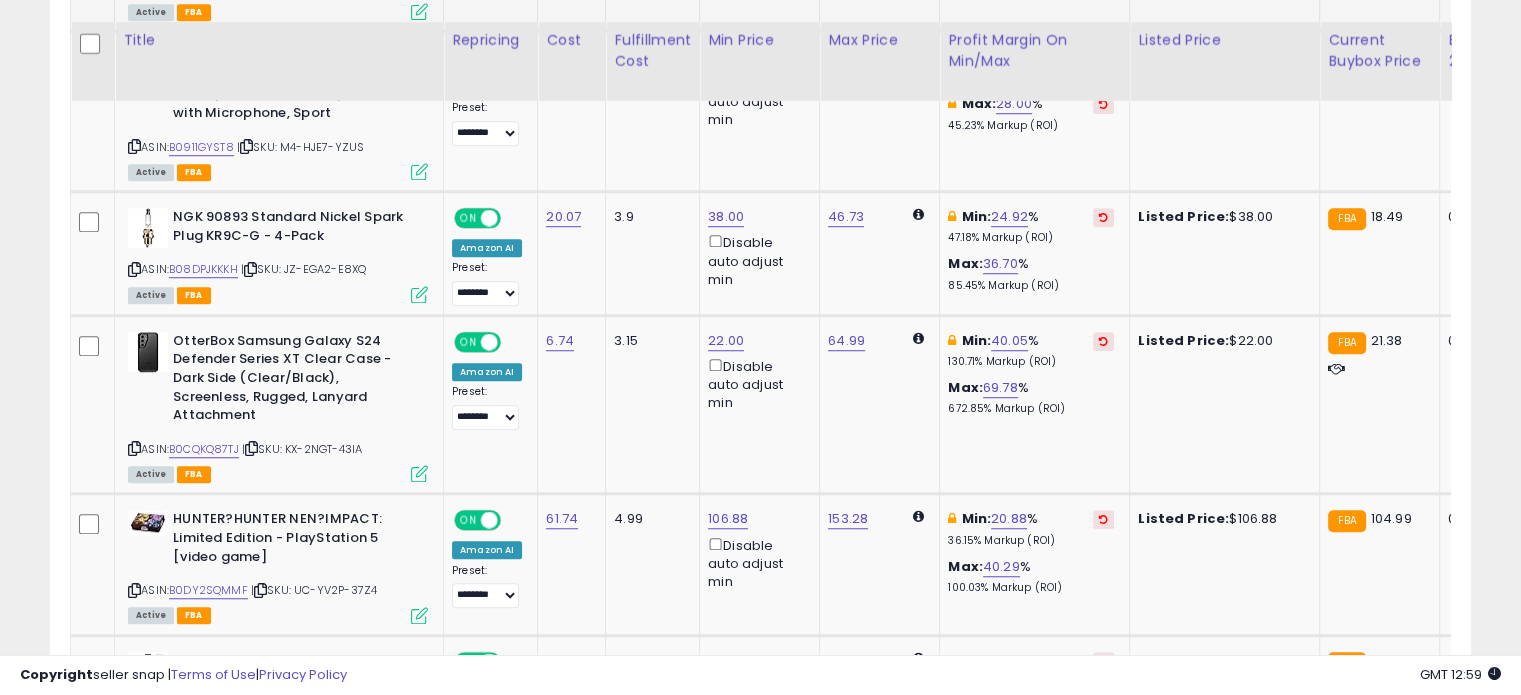 scroll, scrollTop: 1500, scrollLeft: 0, axis: vertical 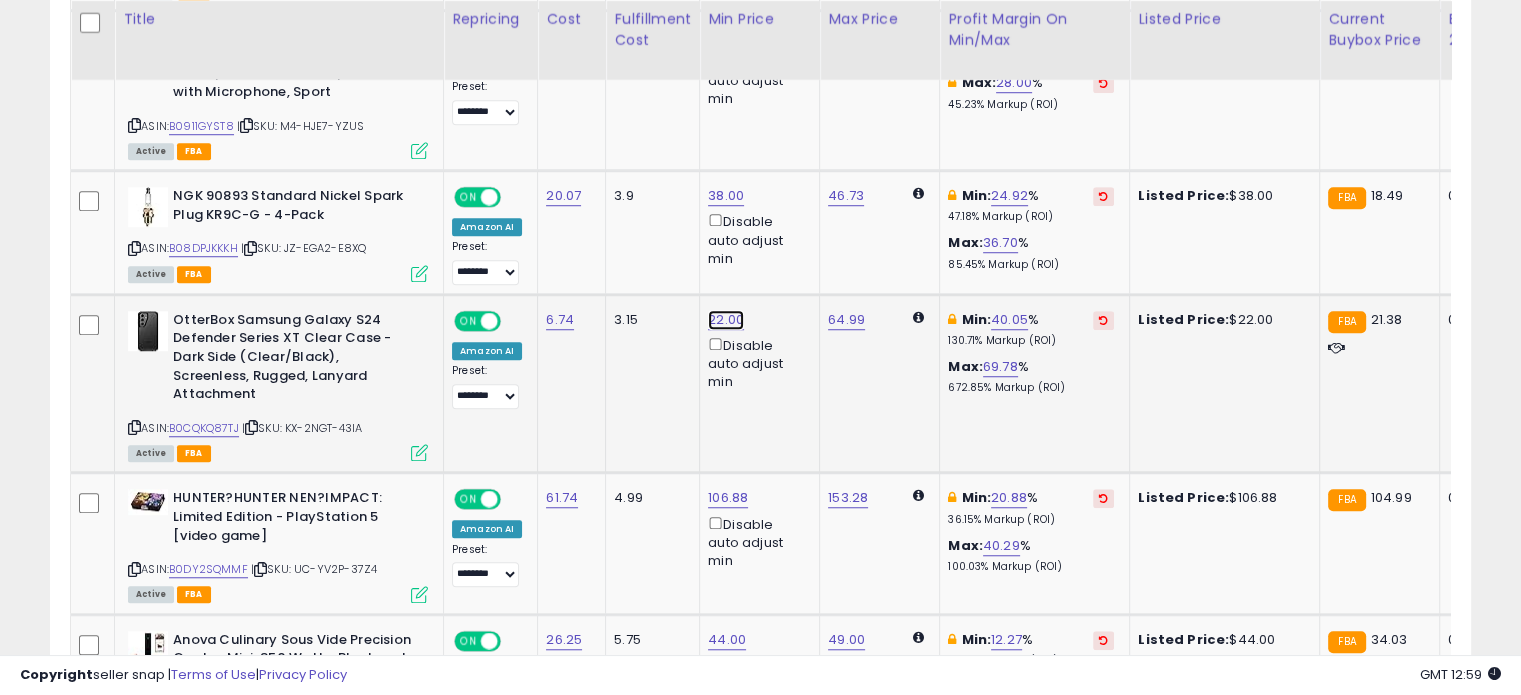 click on "22.00" at bounding box center [726, -426] 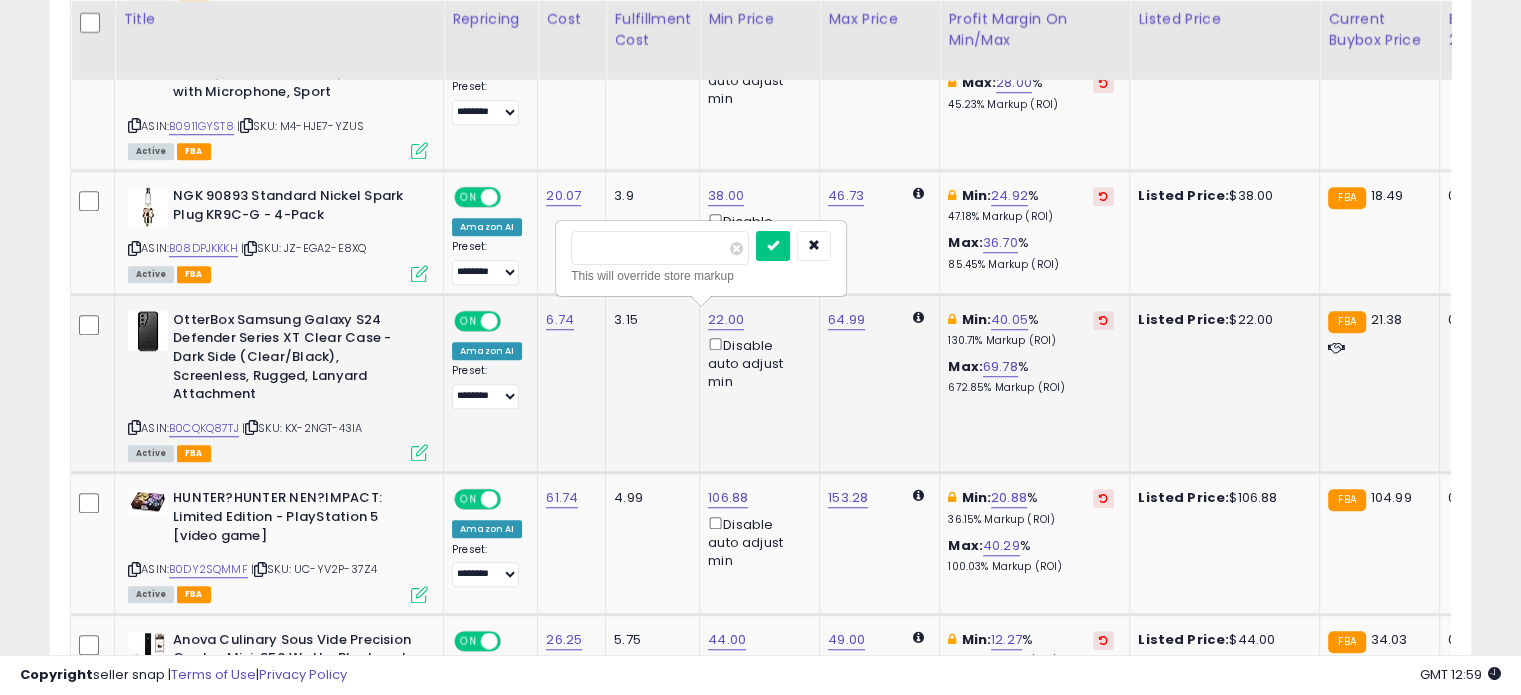 drag, startPoint x: 655, startPoint y: 249, endPoint x: 567, endPoint y: 250, distance: 88.005684 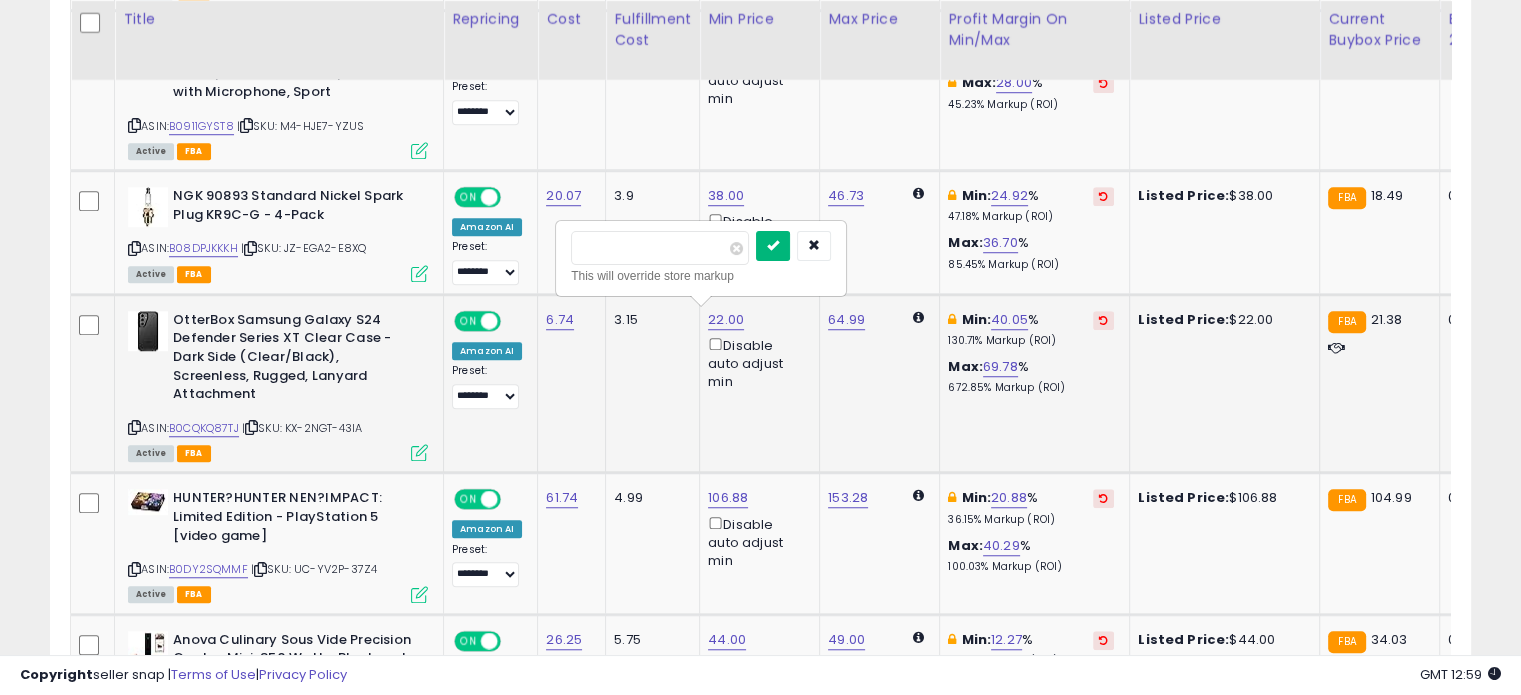 type on "*****" 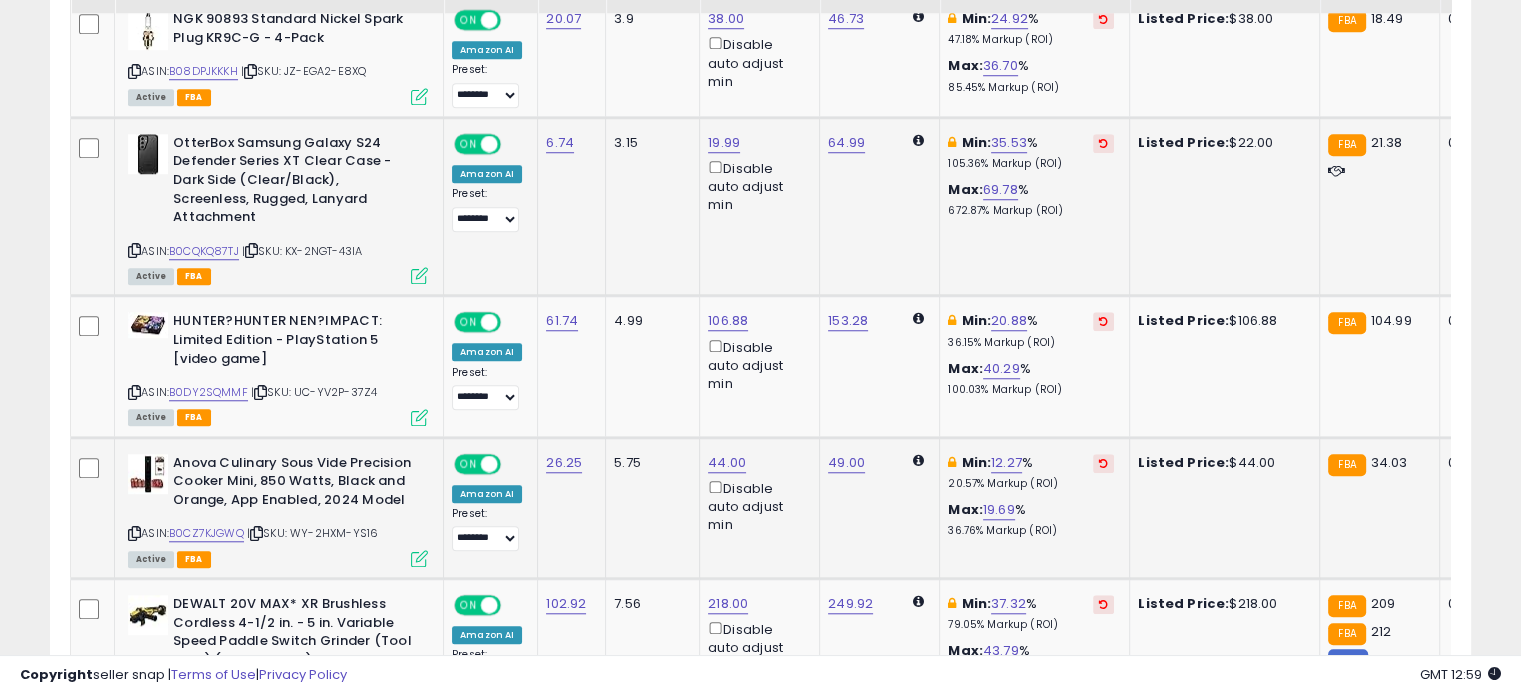 scroll, scrollTop: 1700, scrollLeft: 0, axis: vertical 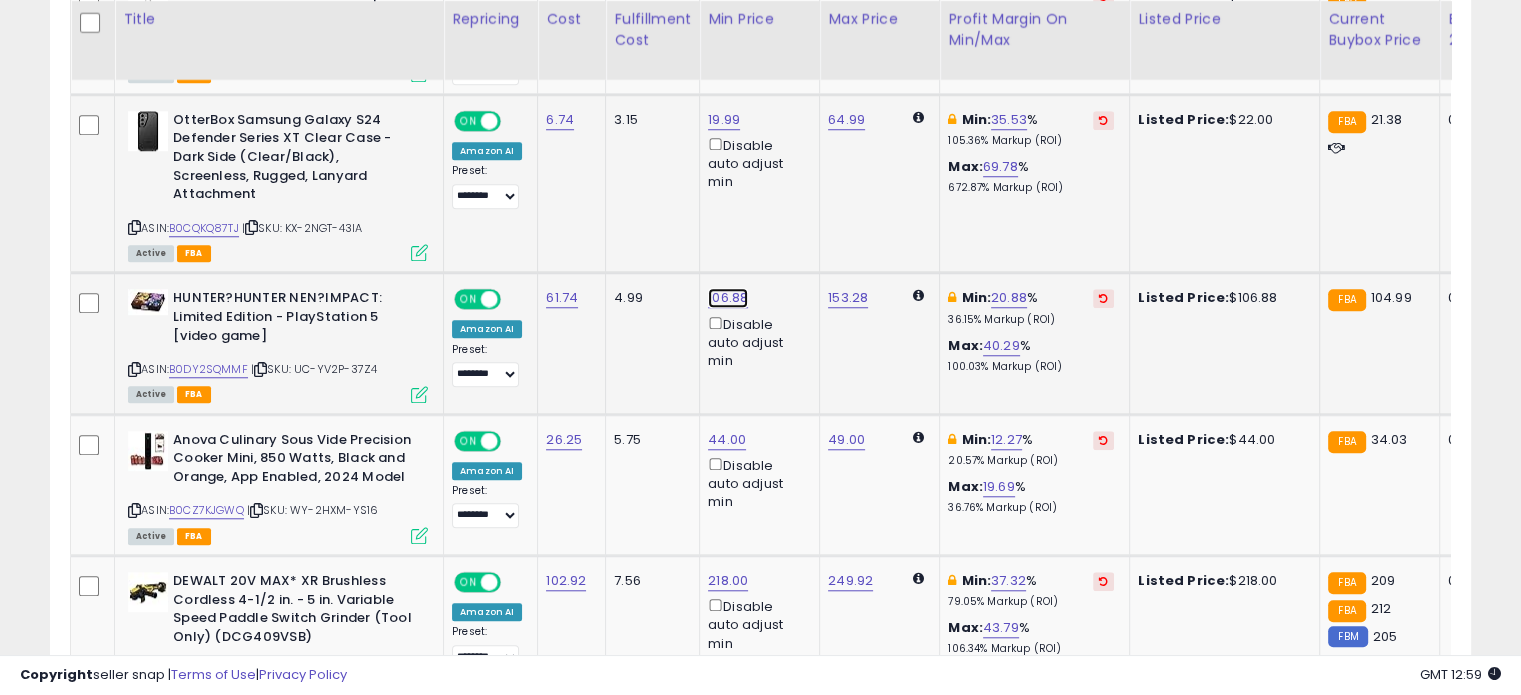 click on "106.88" at bounding box center (726, -626) 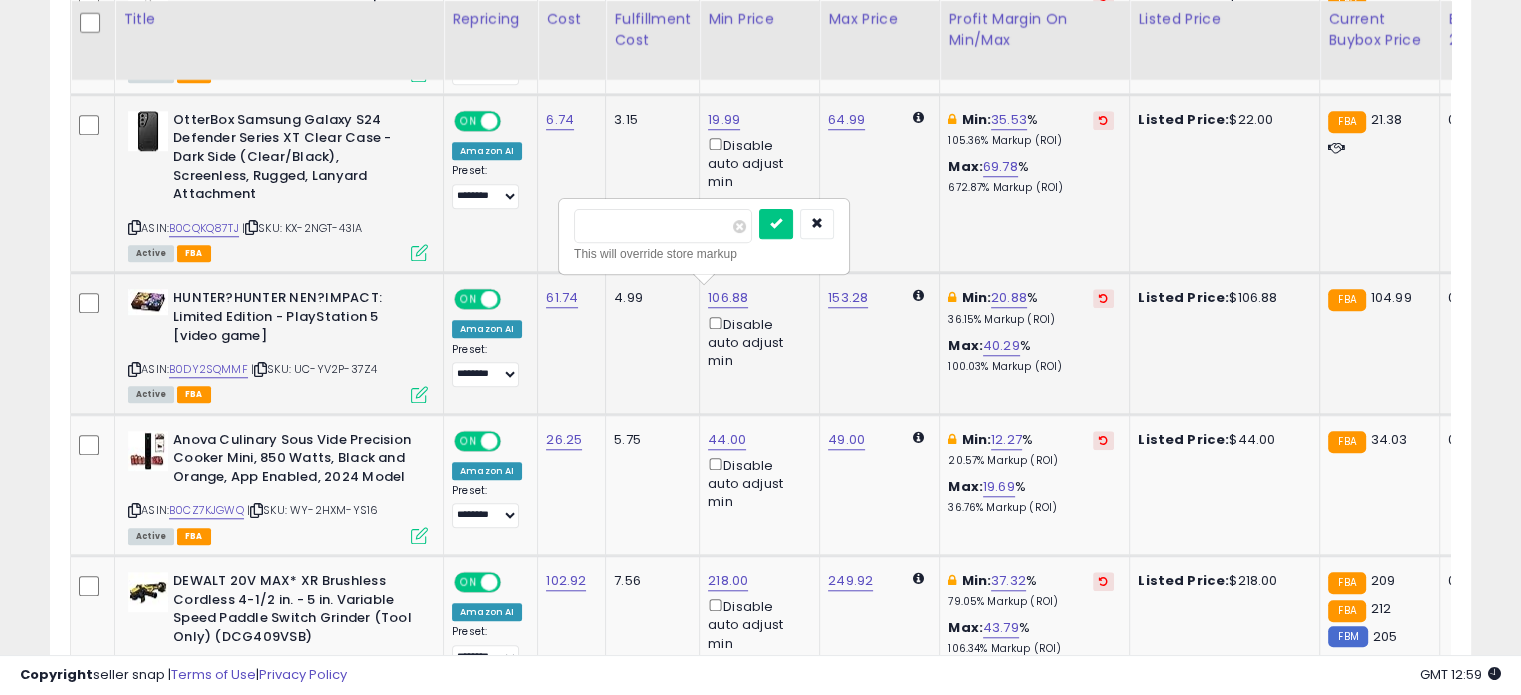 drag, startPoint x: 654, startPoint y: 217, endPoint x: 561, endPoint y: 221, distance: 93.08598 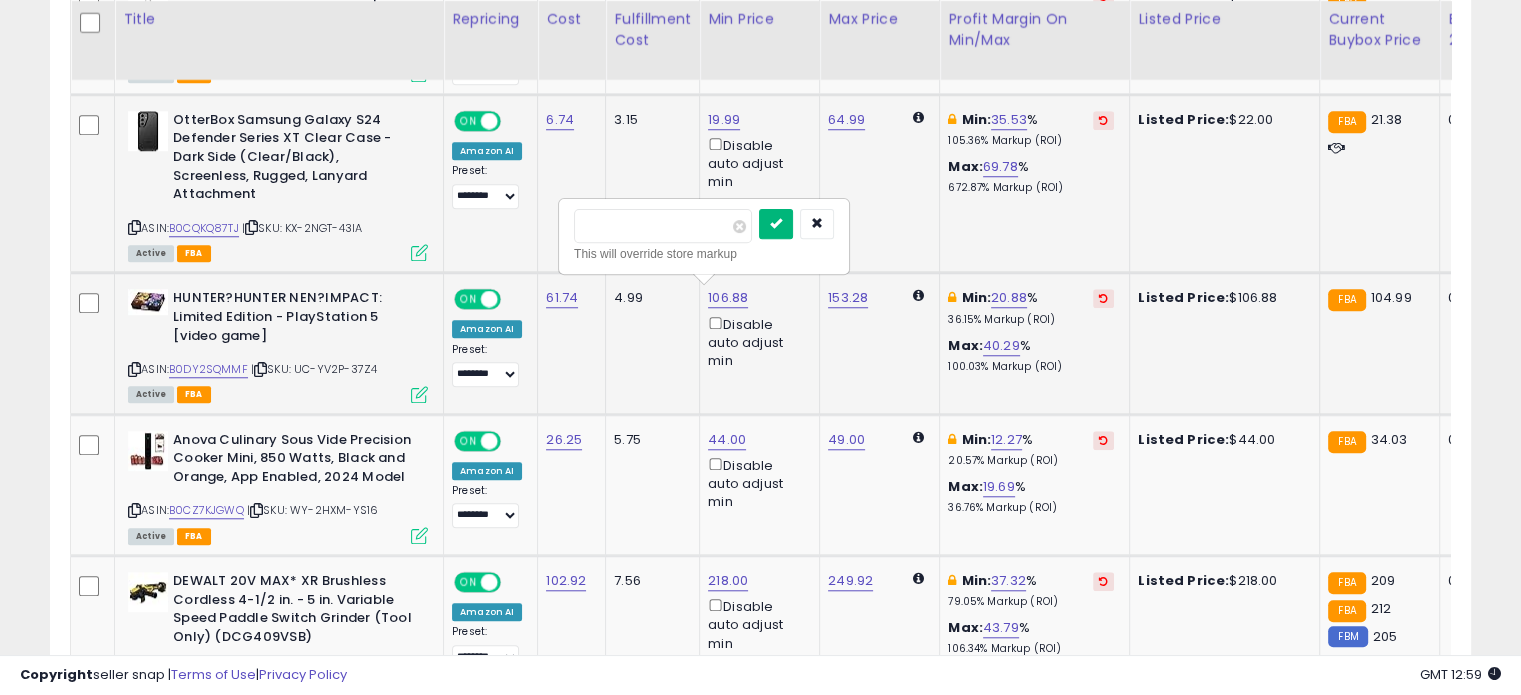 type on "*****" 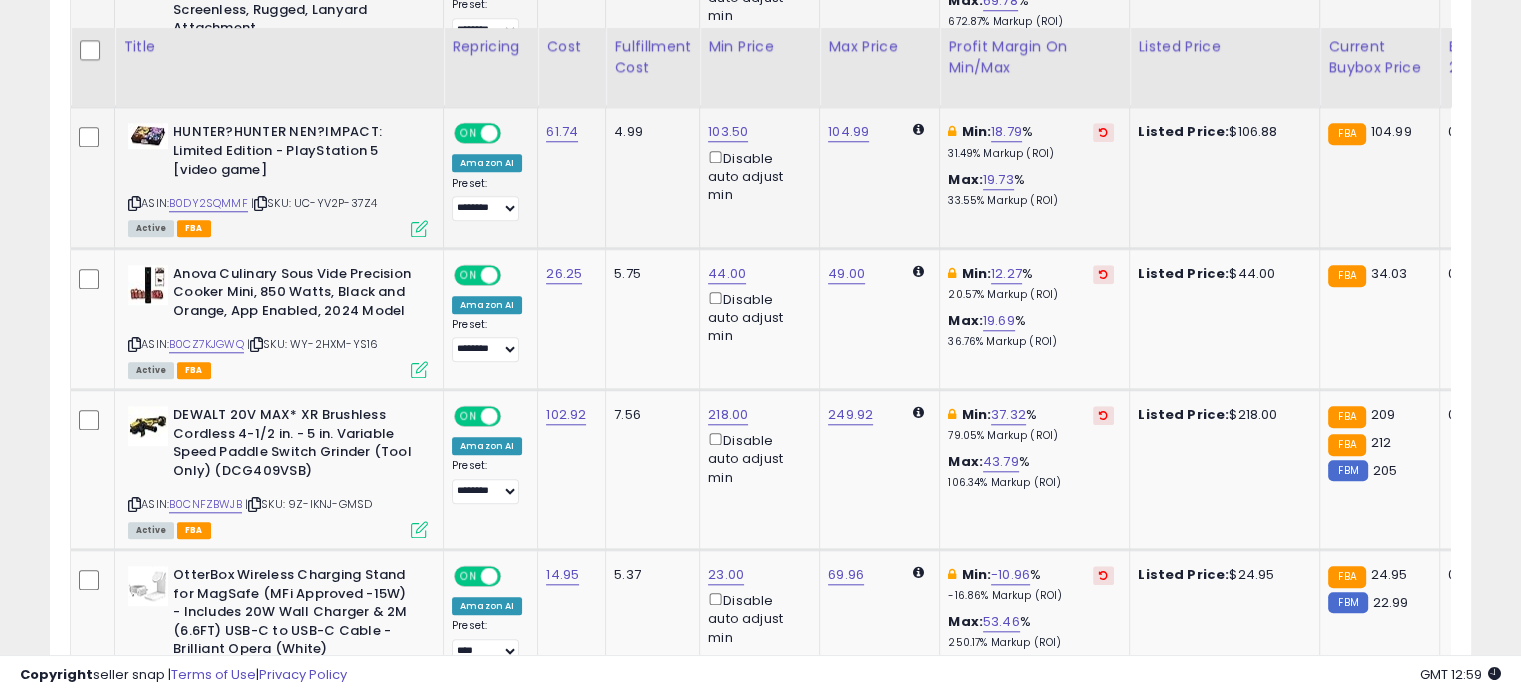 scroll, scrollTop: 1900, scrollLeft: 0, axis: vertical 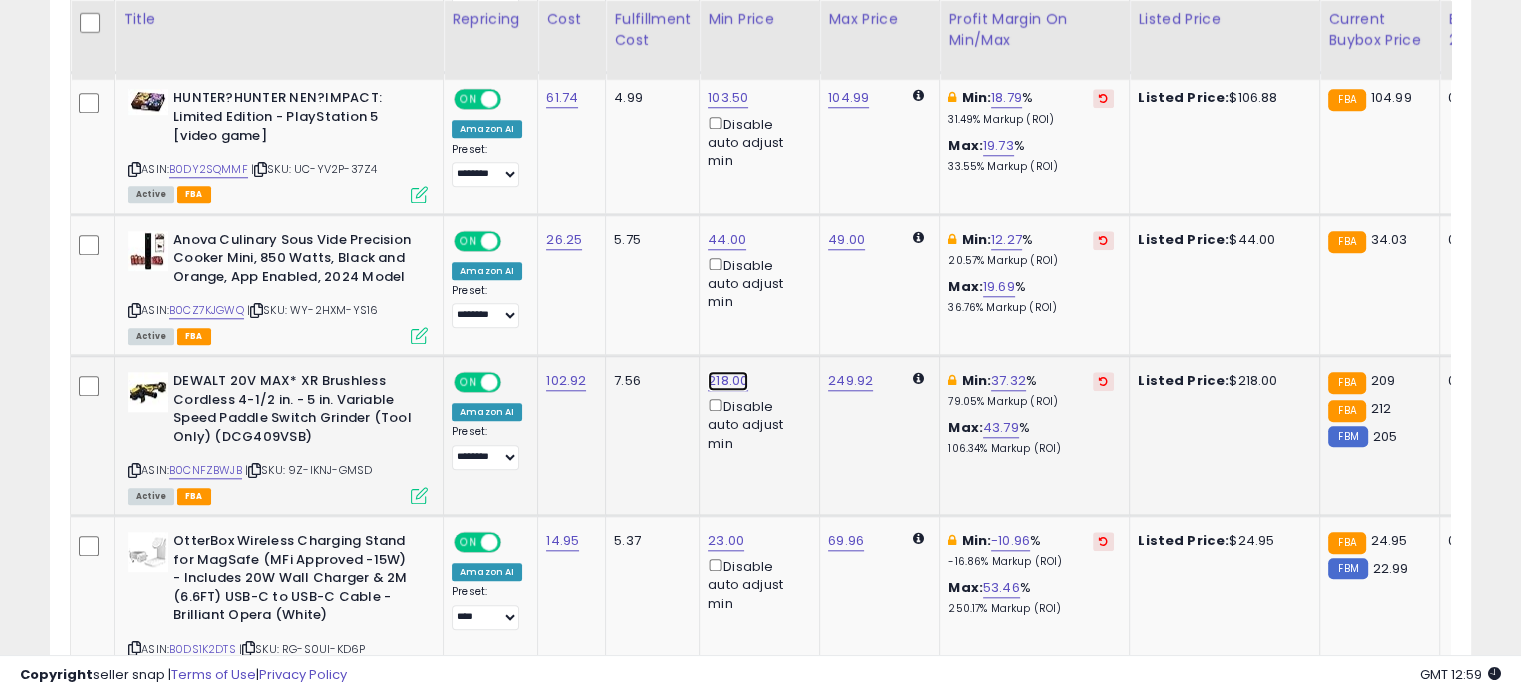 click on "218.00" at bounding box center [726, -826] 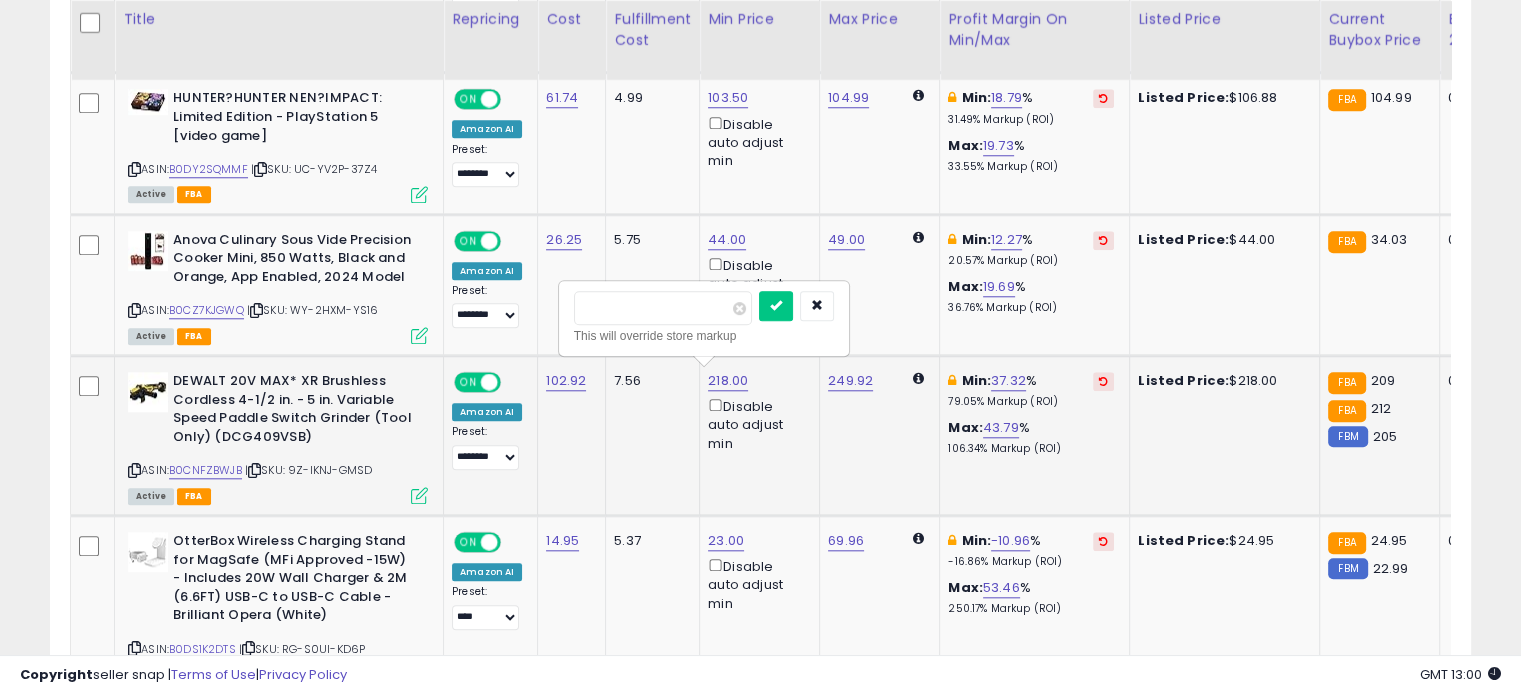 drag, startPoint x: 642, startPoint y: 303, endPoint x: 573, endPoint y: 301, distance: 69.02898 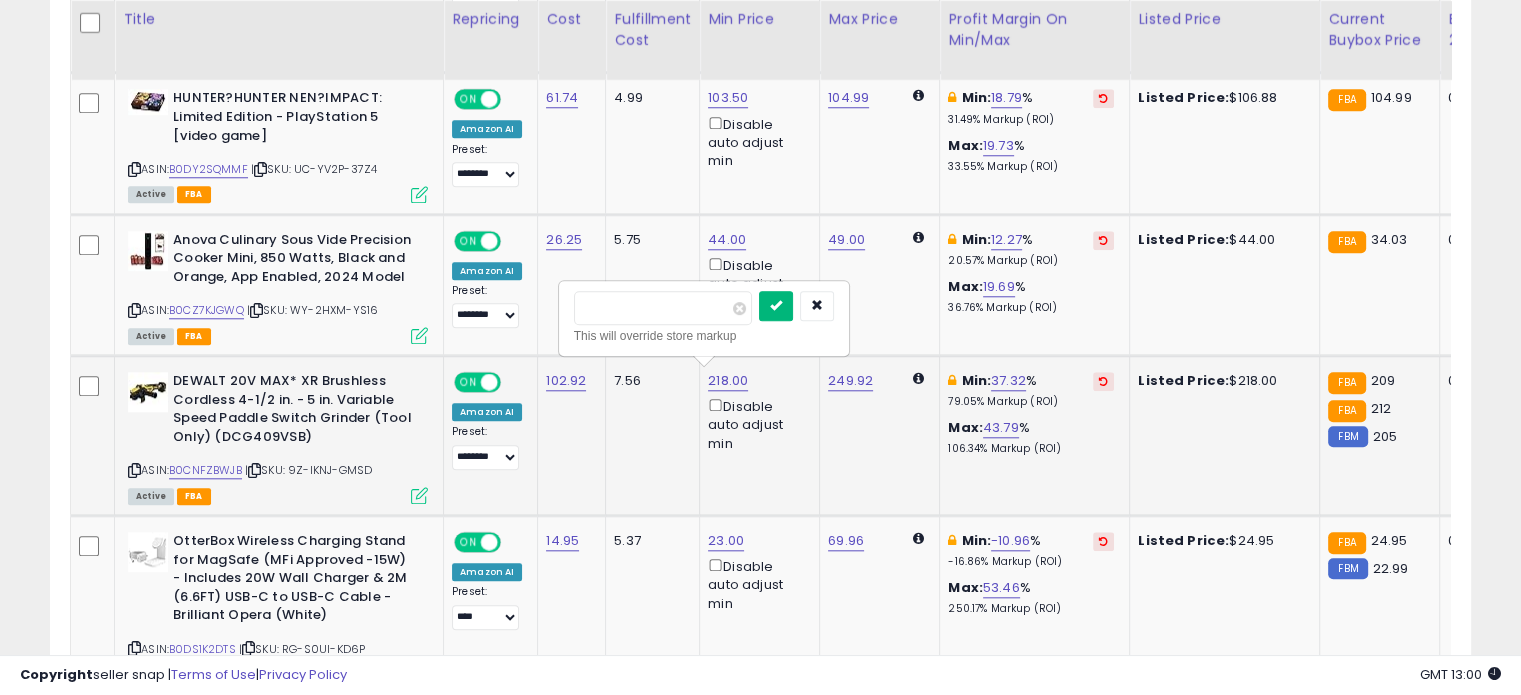 type on "***" 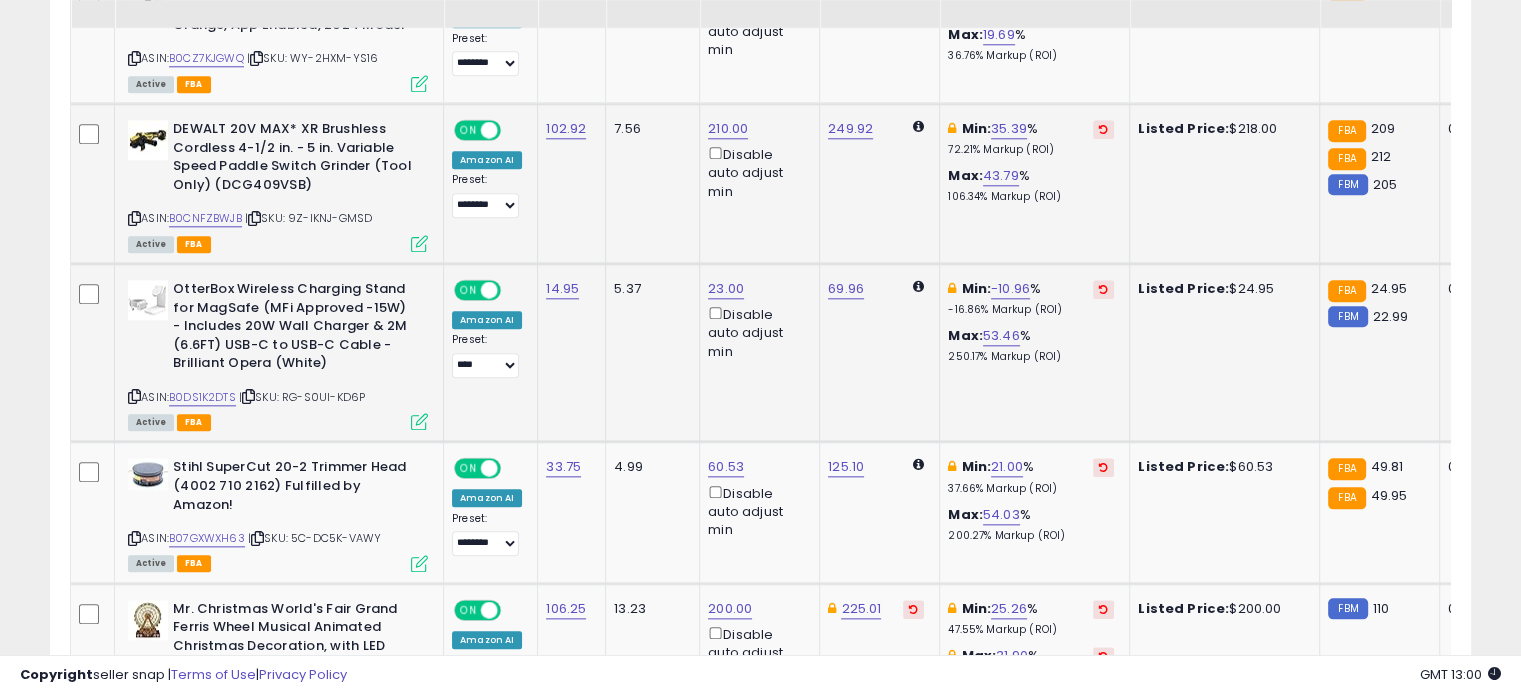 scroll, scrollTop: 2200, scrollLeft: 0, axis: vertical 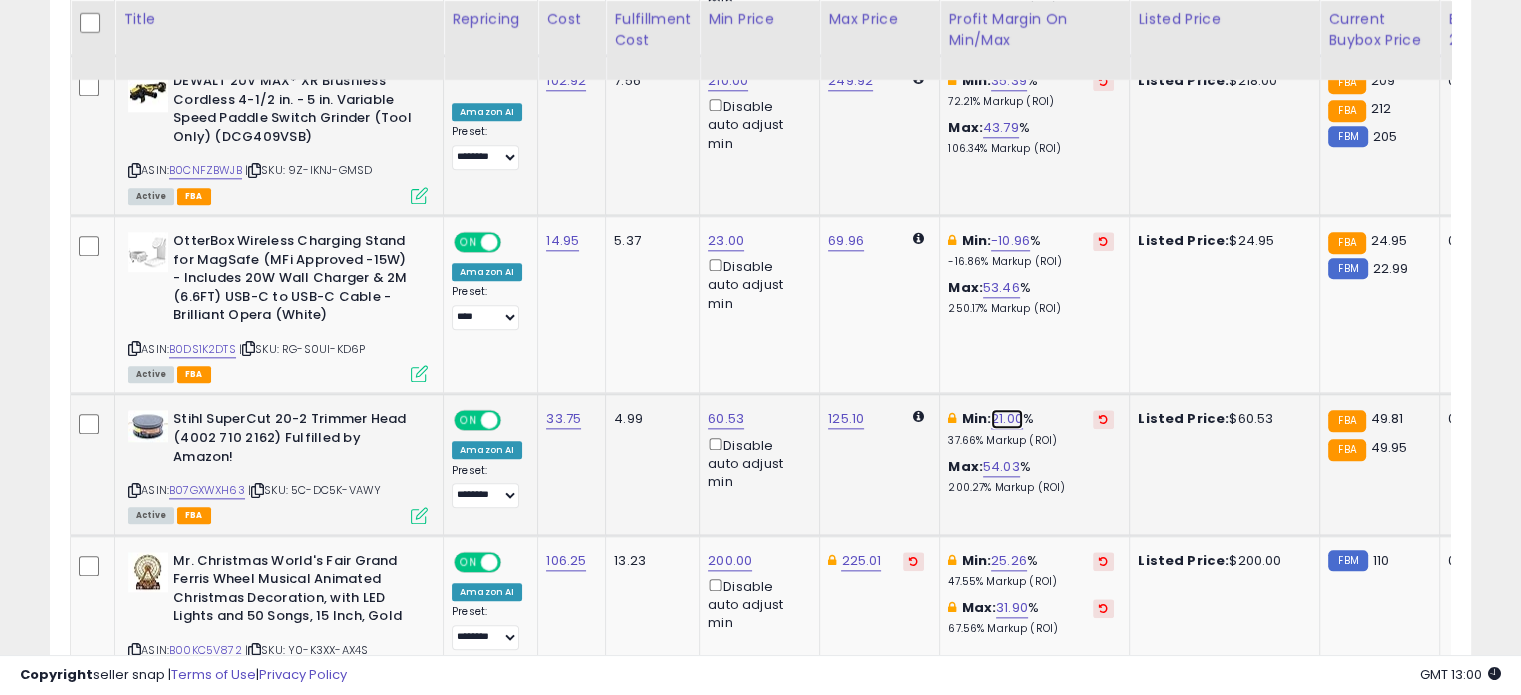 click on "21.00" at bounding box center (1007, 419) 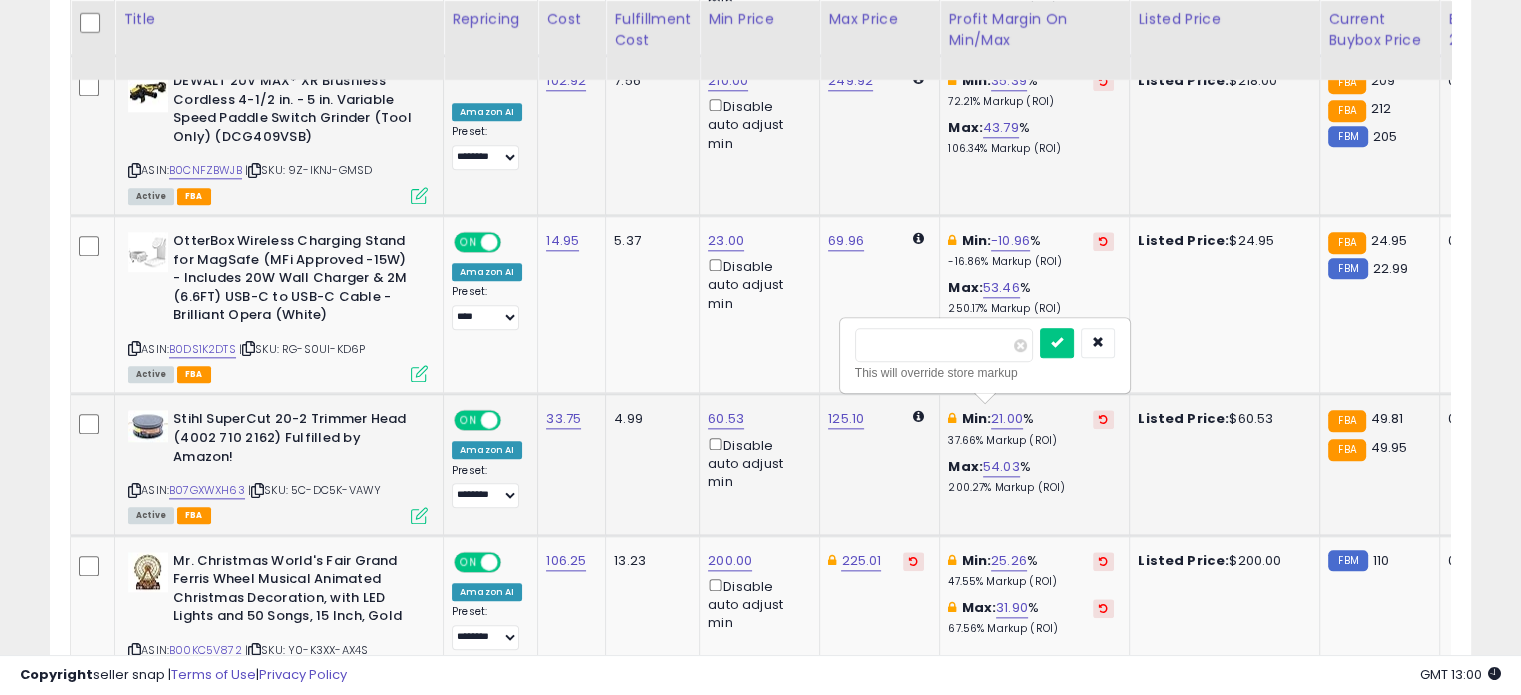 drag, startPoint x: 932, startPoint y: 340, endPoint x: 848, endPoint y: 343, distance: 84.05355 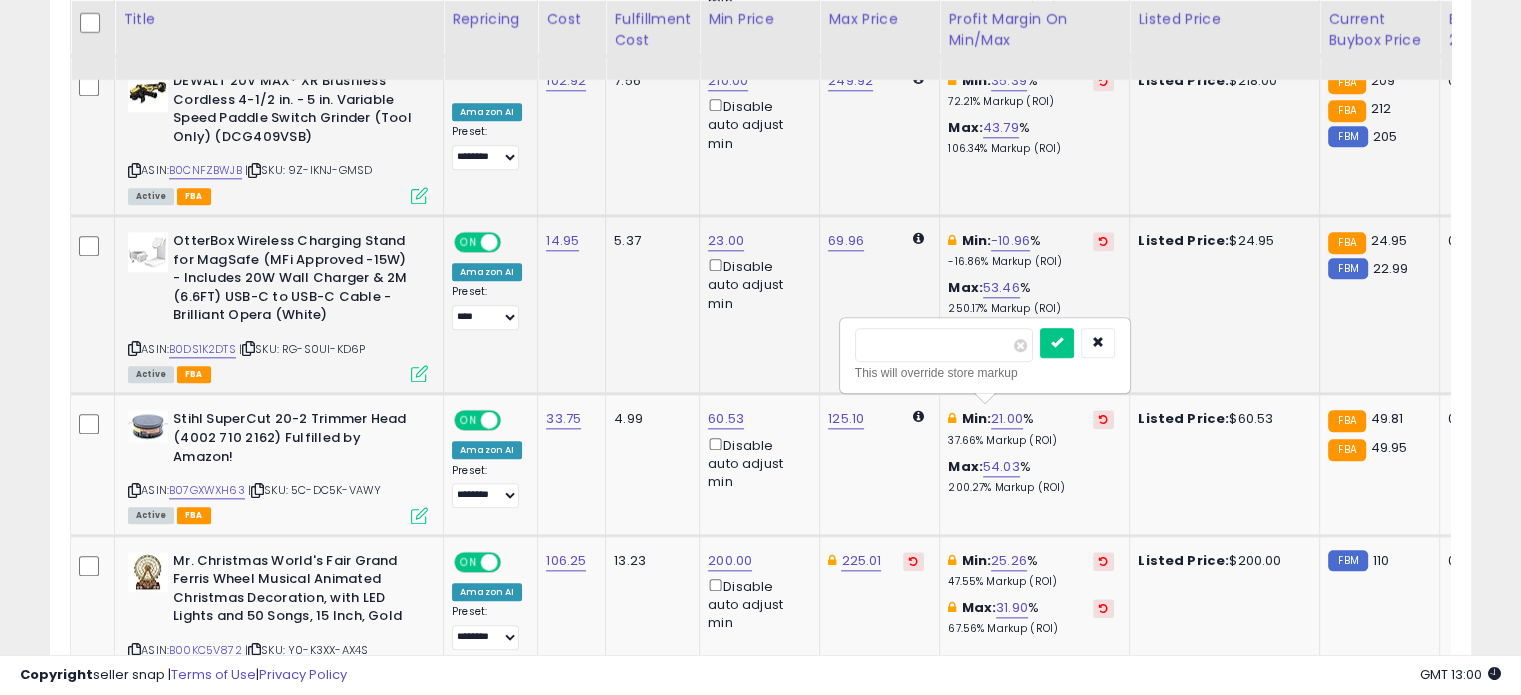 type on "*" 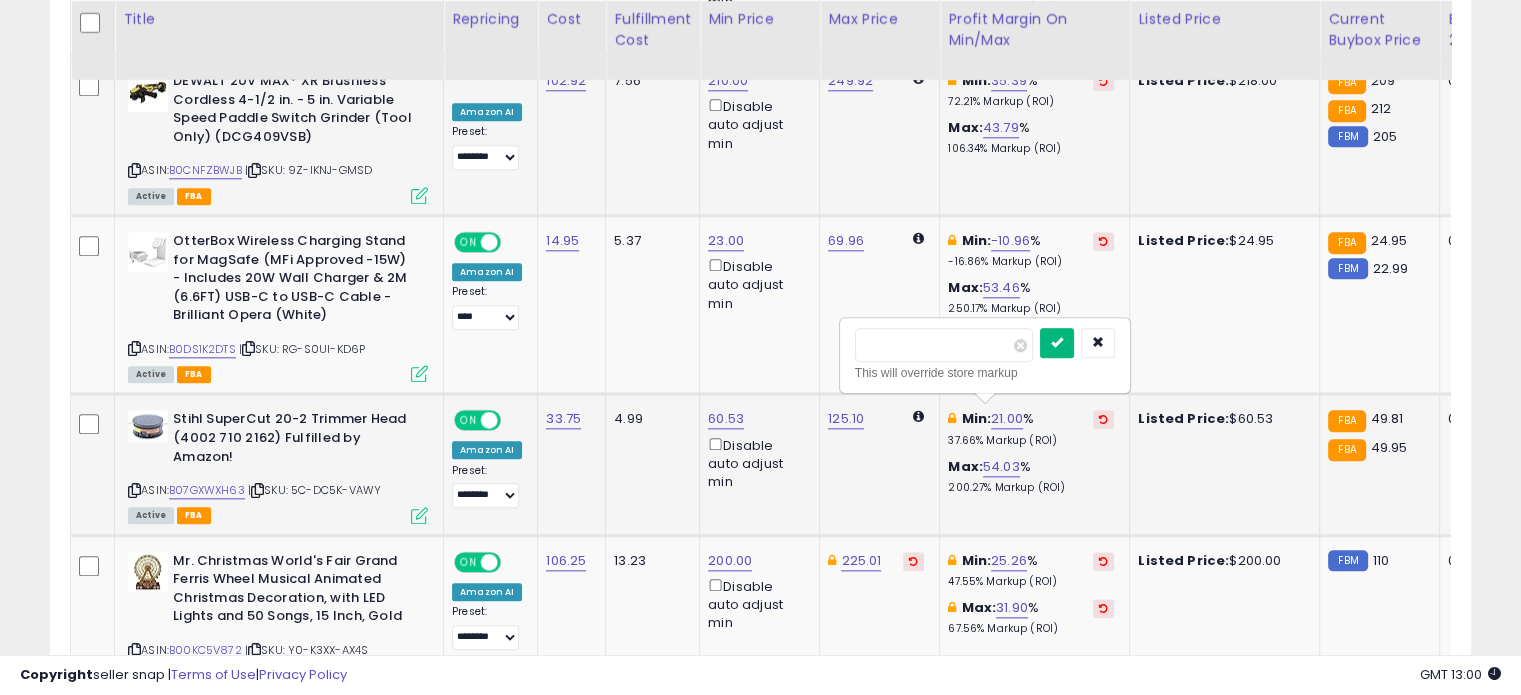 type on "**" 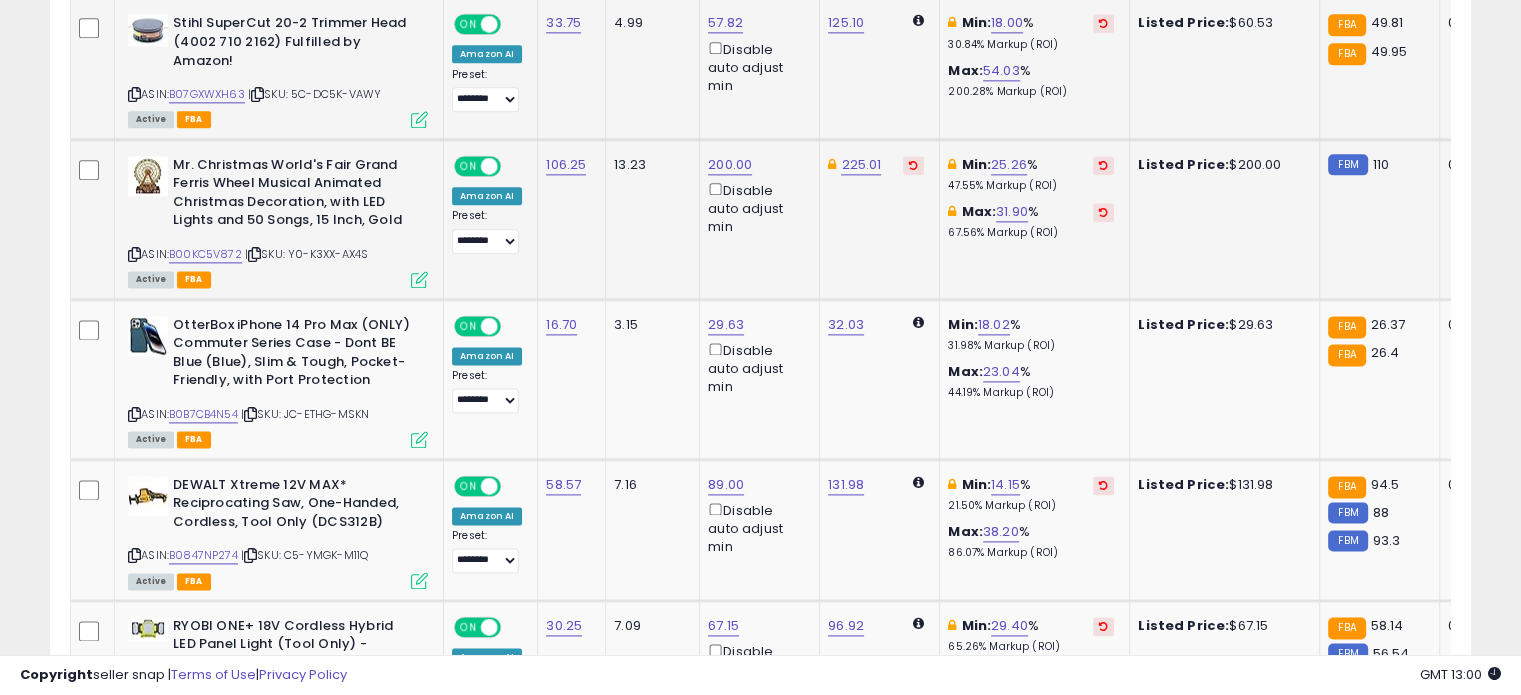 scroll, scrollTop: 2600, scrollLeft: 0, axis: vertical 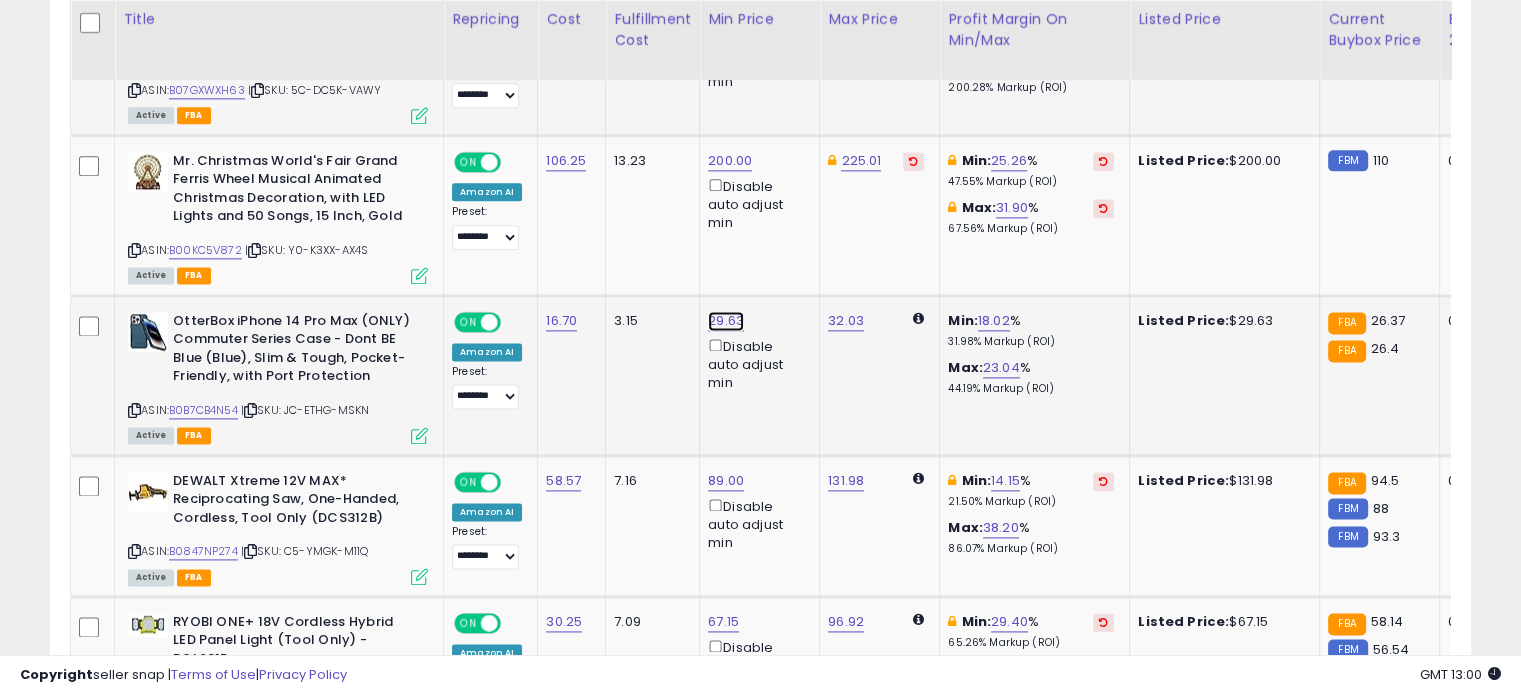 click on "29.63" at bounding box center (726, -1526) 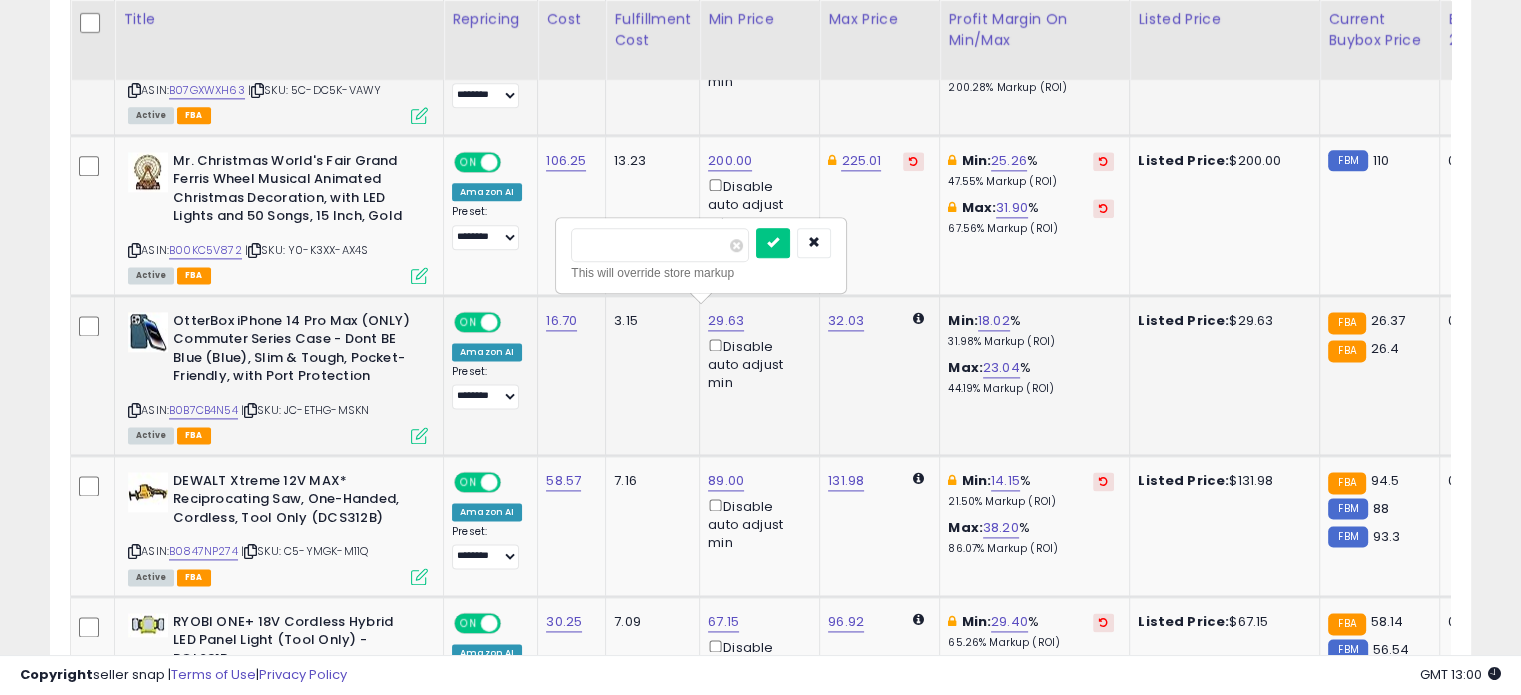 drag, startPoint x: 671, startPoint y: 249, endPoint x: 556, endPoint y: 233, distance: 116.10771 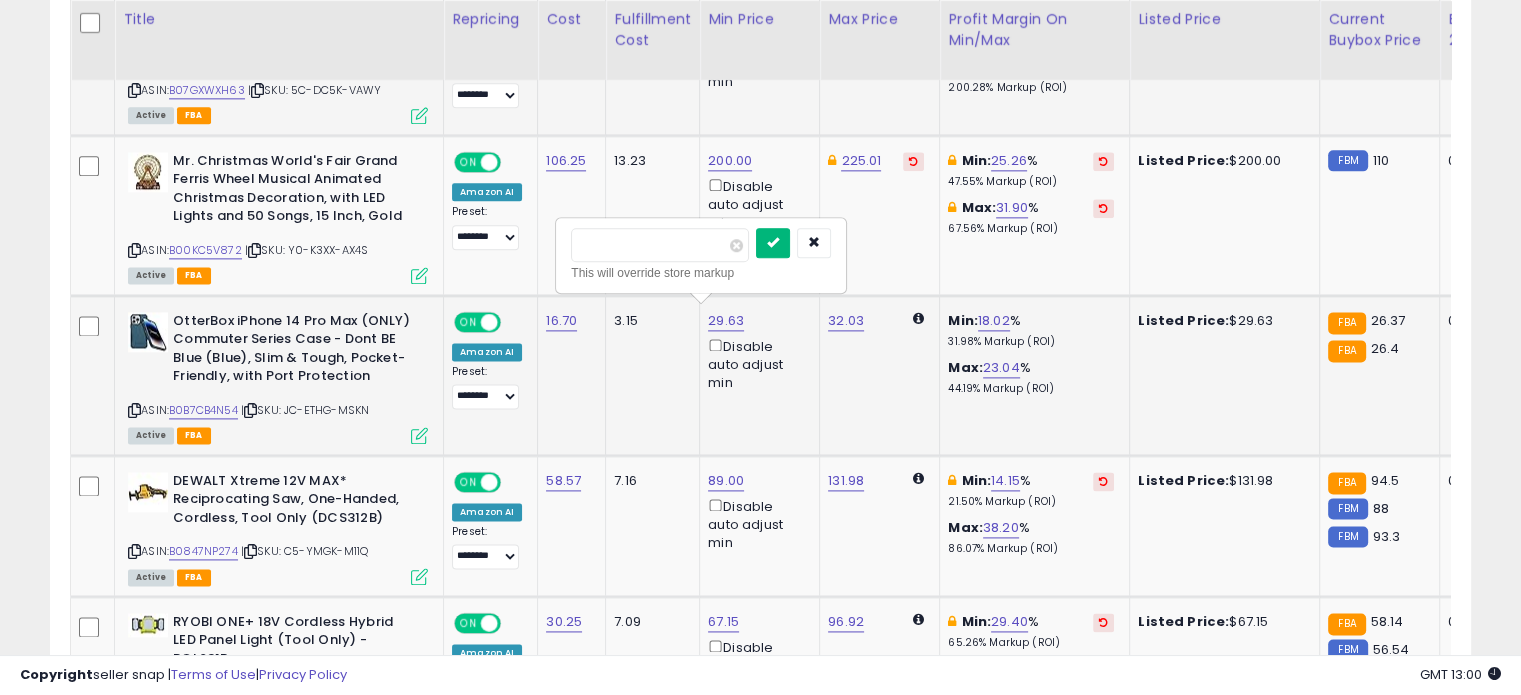 type on "**" 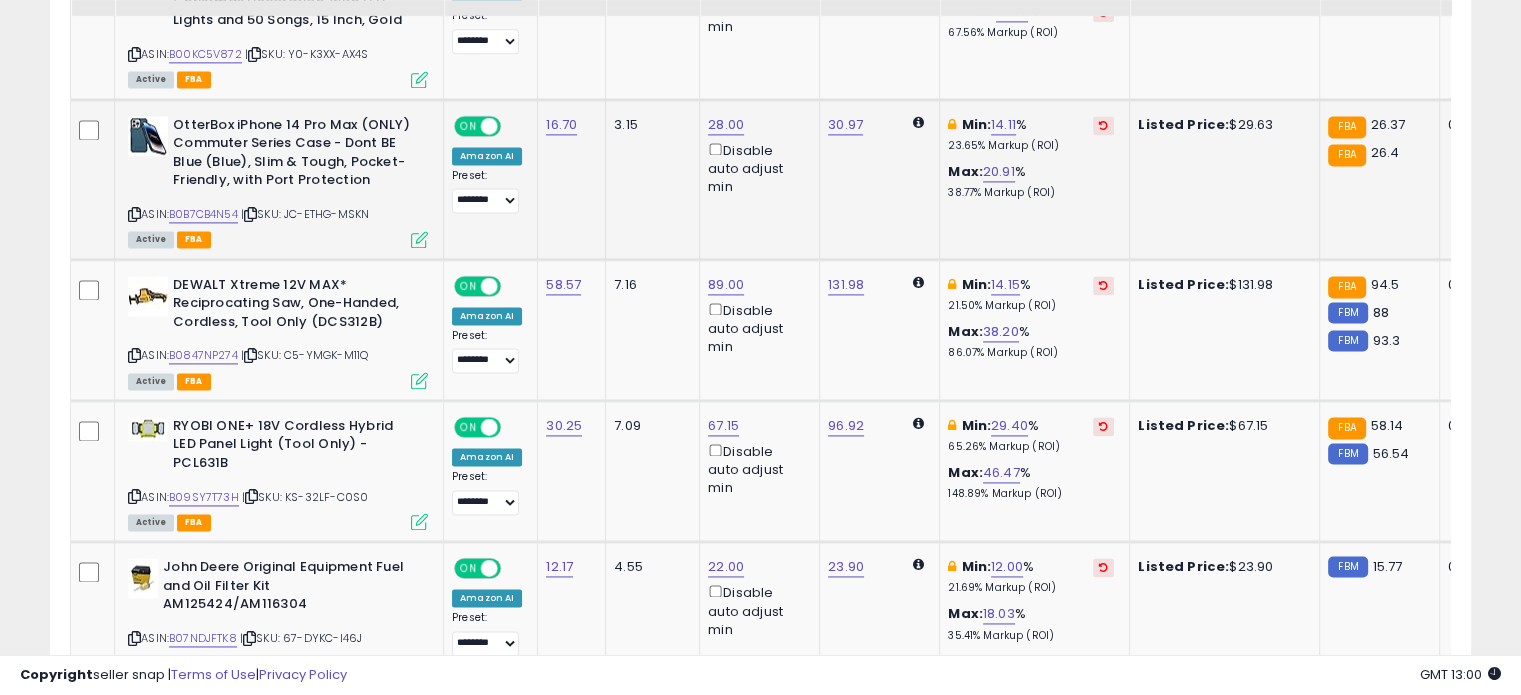 scroll, scrollTop: 2800, scrollLeft: 0, axis: vertical 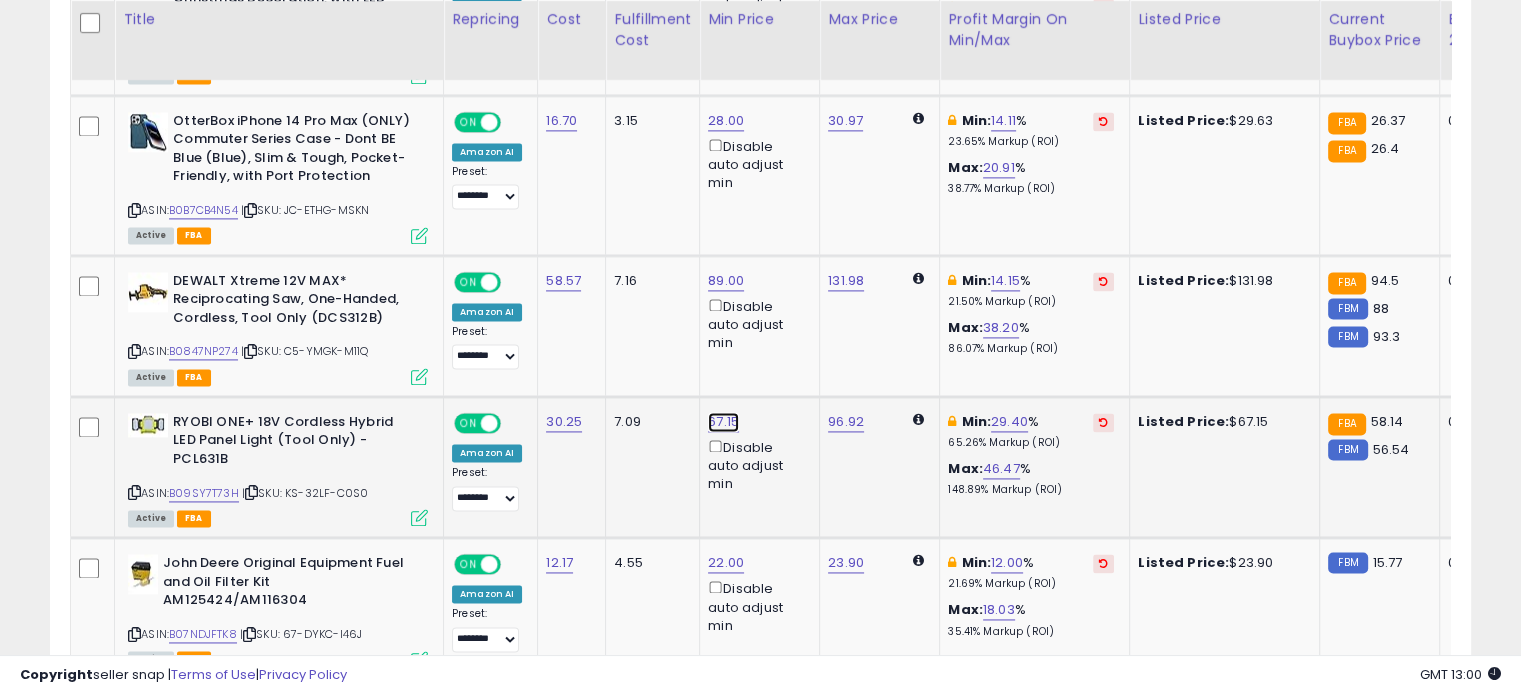 click on "67.15" at bounding box center [726, -1726] 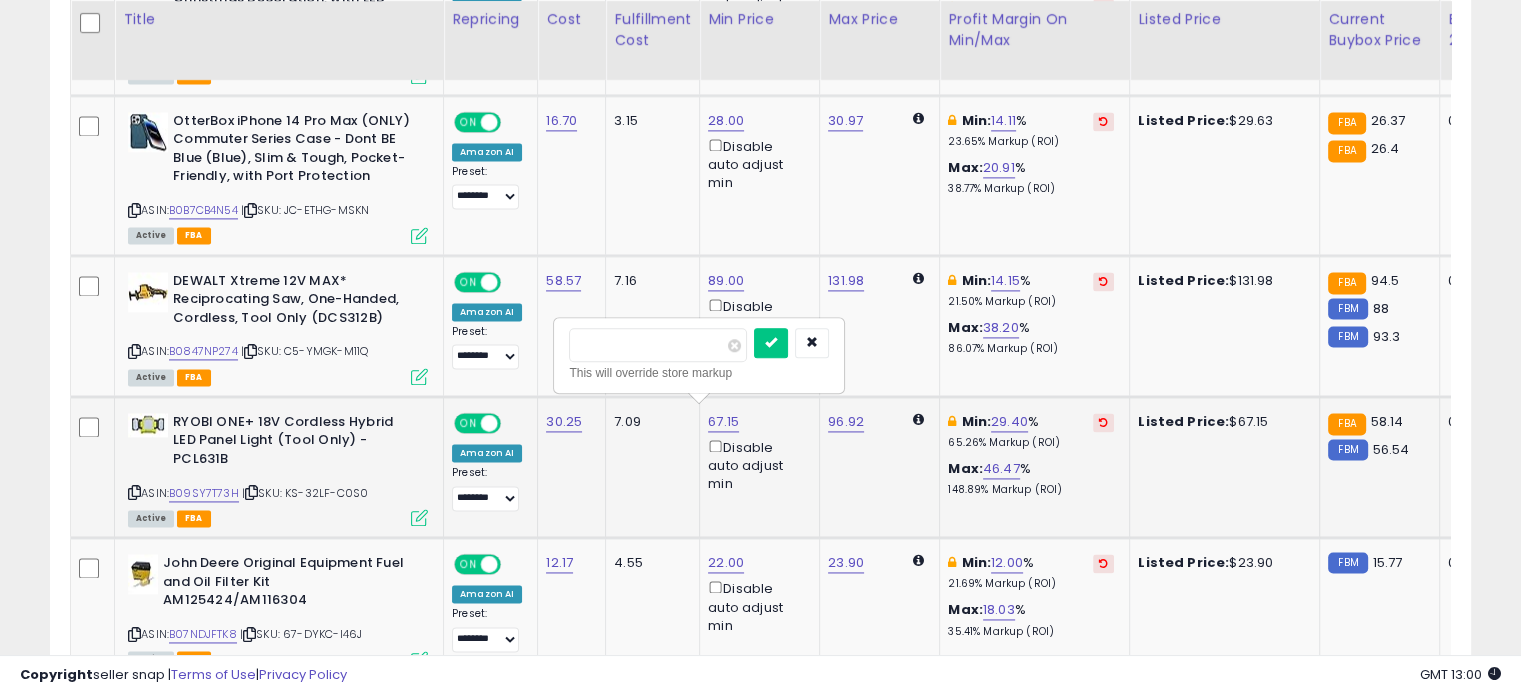 drag, startPoint x: 677, startPoint y: 345, endPoint x: 572, endPoint y: 327, distance: 106.531685 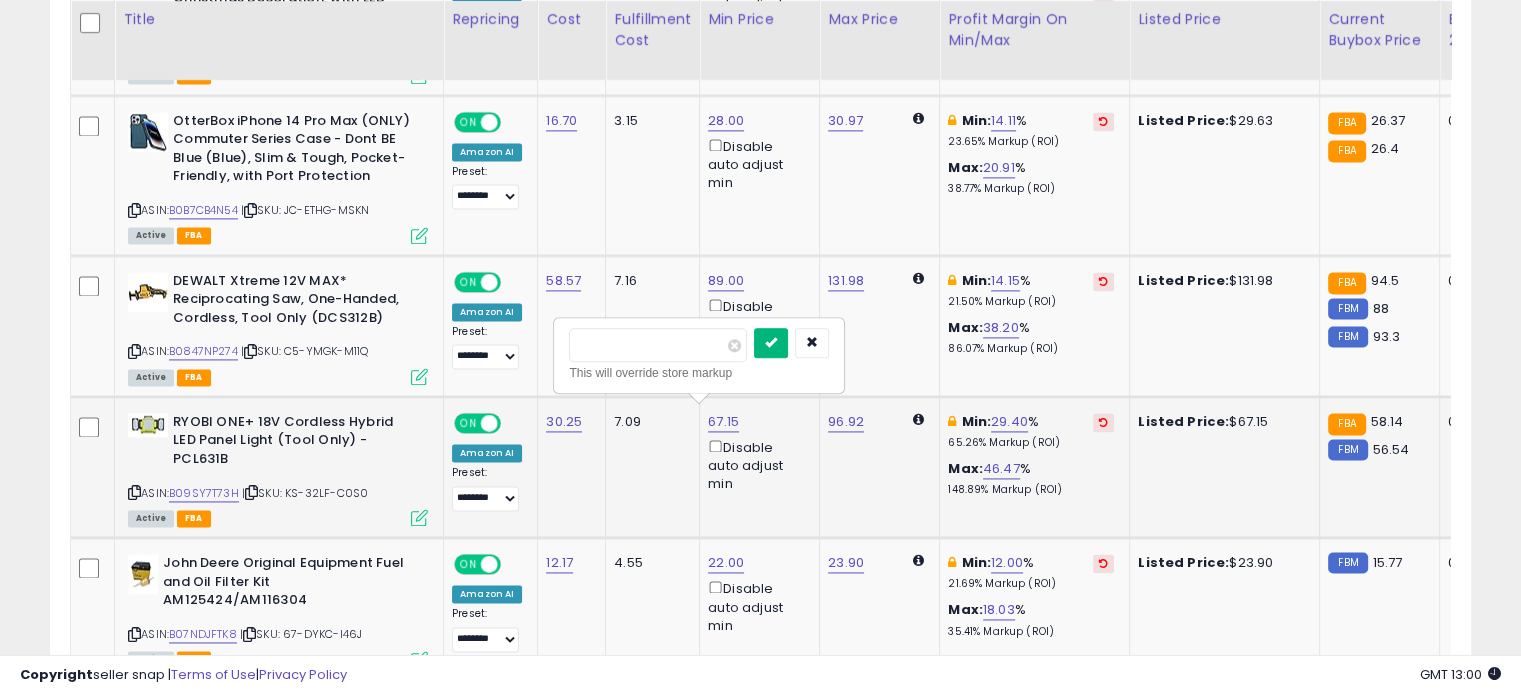 type on "**" 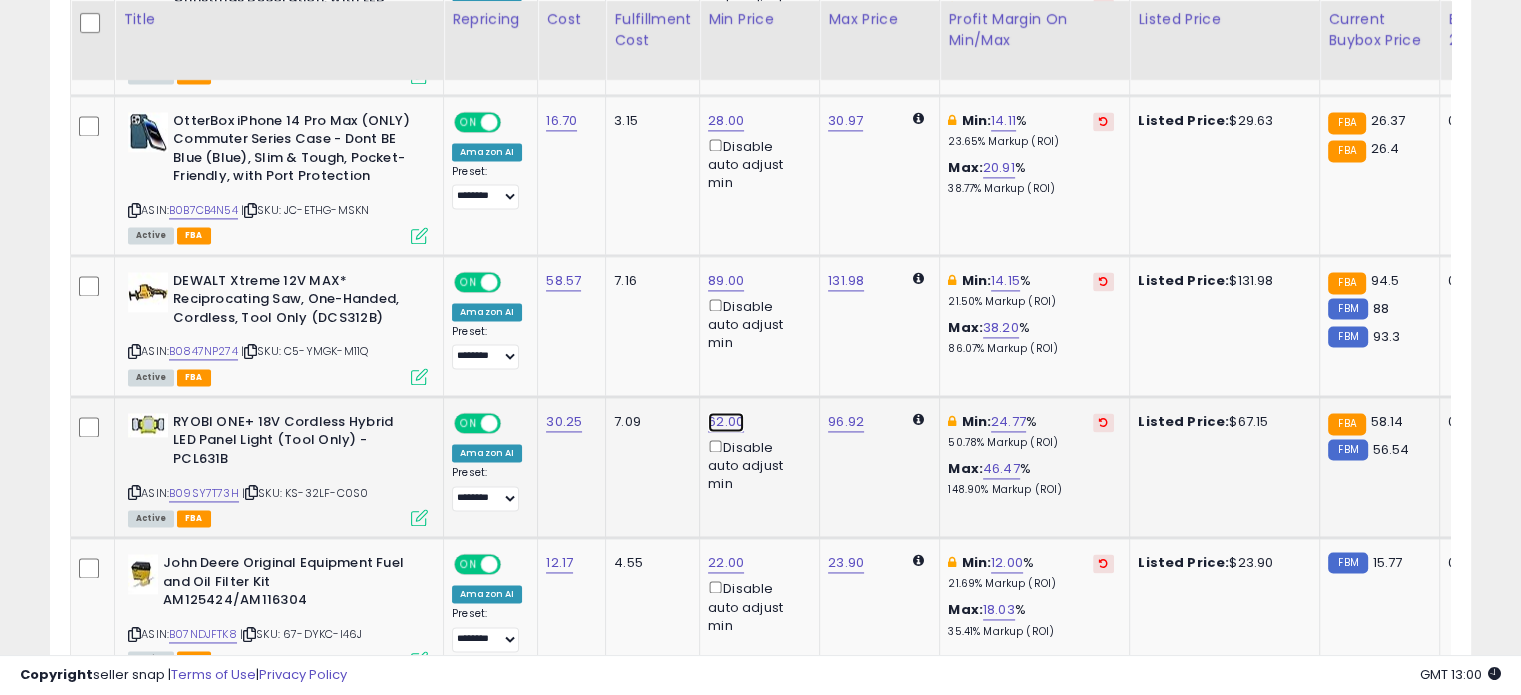 click on "62.00" at bounding box center (726, -1726) 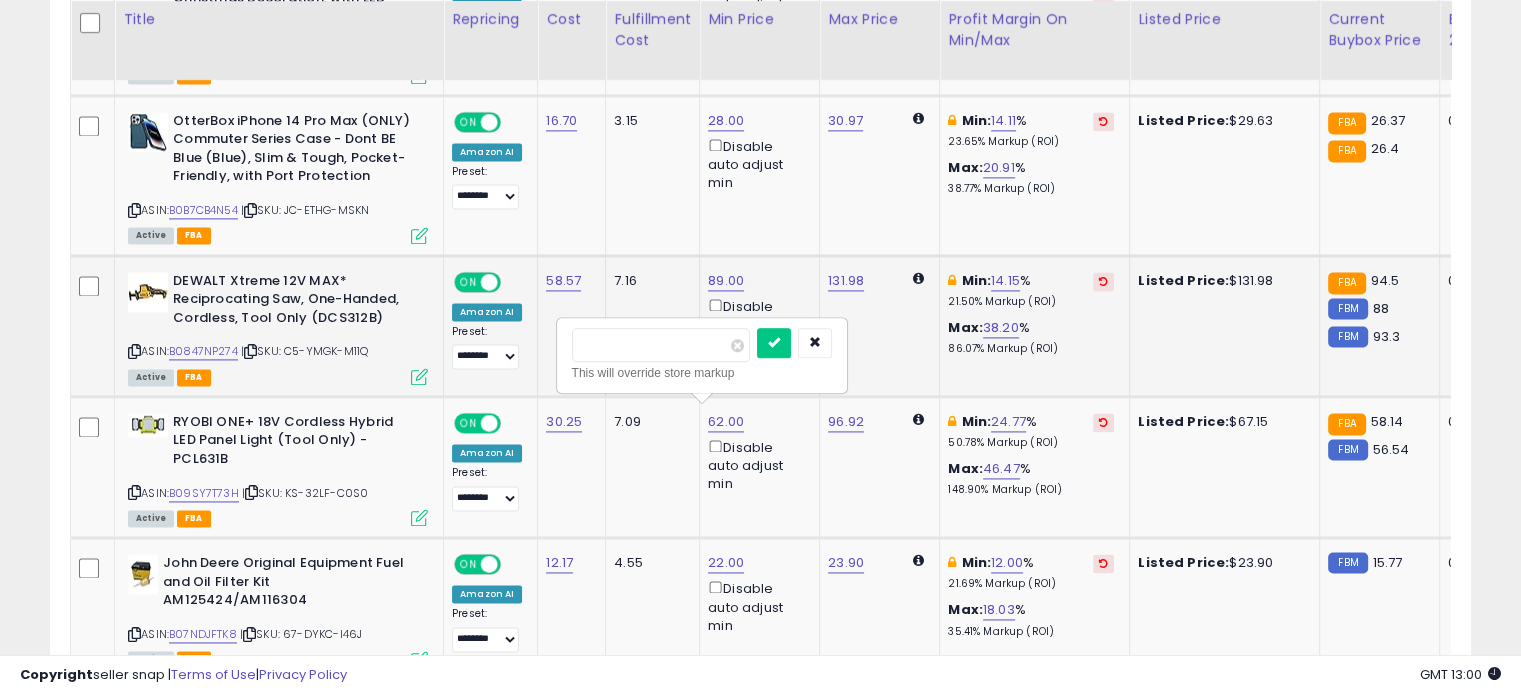 drag, startPoint x: 606, startPoint y: 336, endPoint x: 535, endPoint y: 322, distance: 72.36712 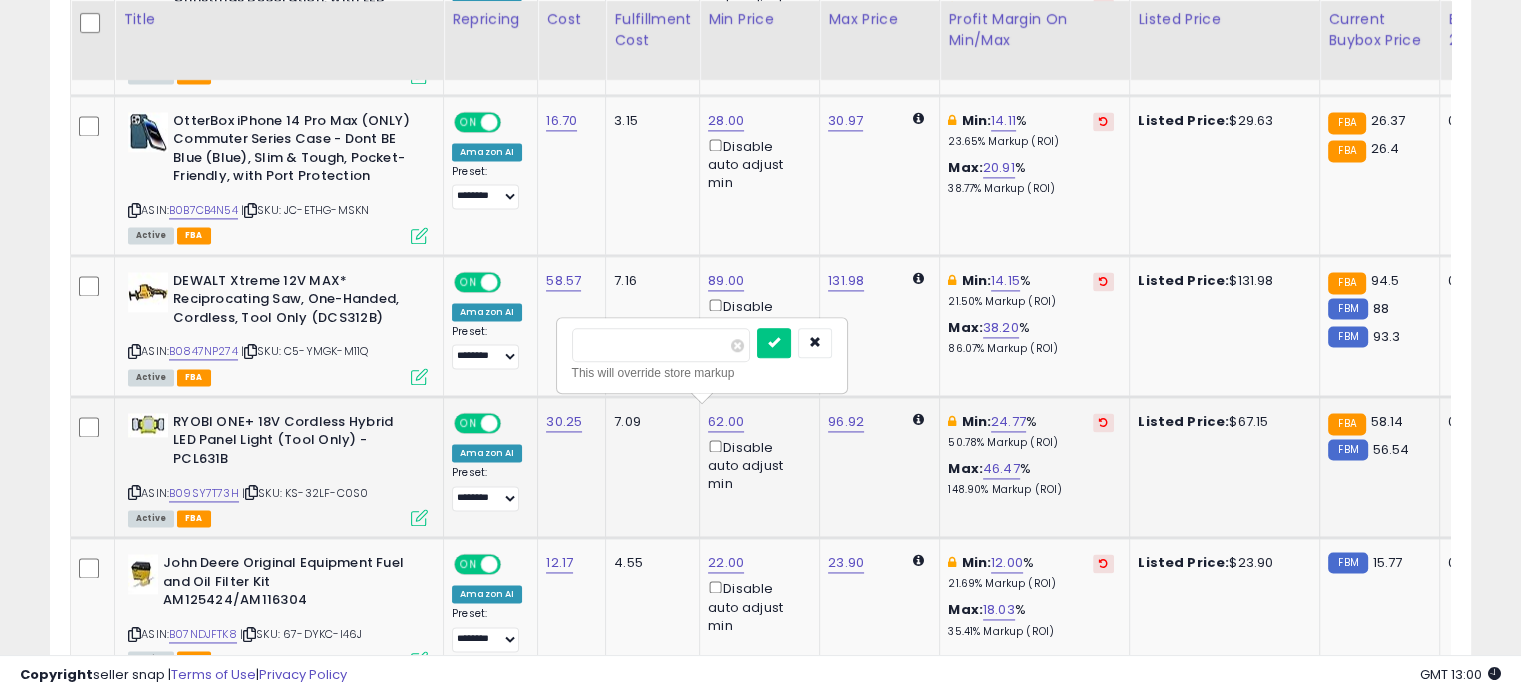 type on "**" 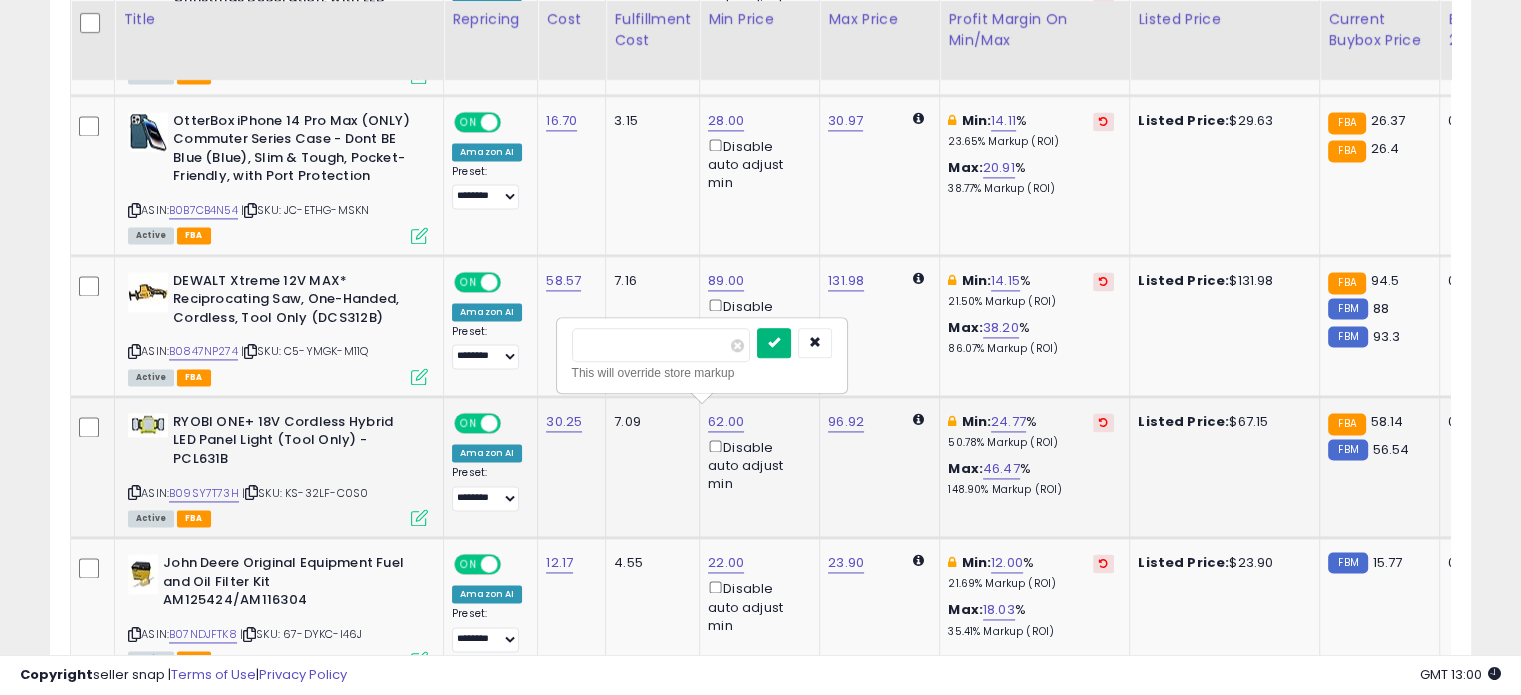 click at bounding box center [774, 342] 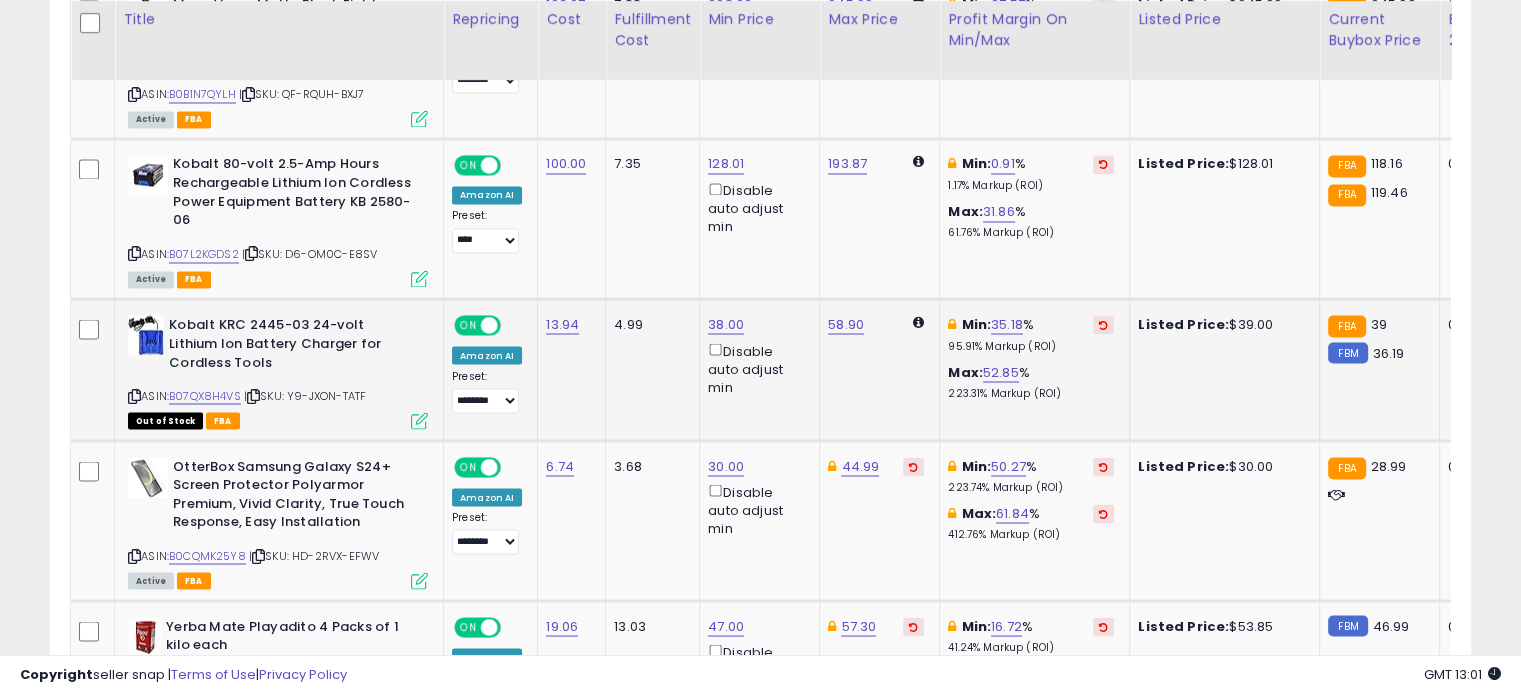 scroll, scrollTop: 3600, scrollLeft: 0, axis: vertical 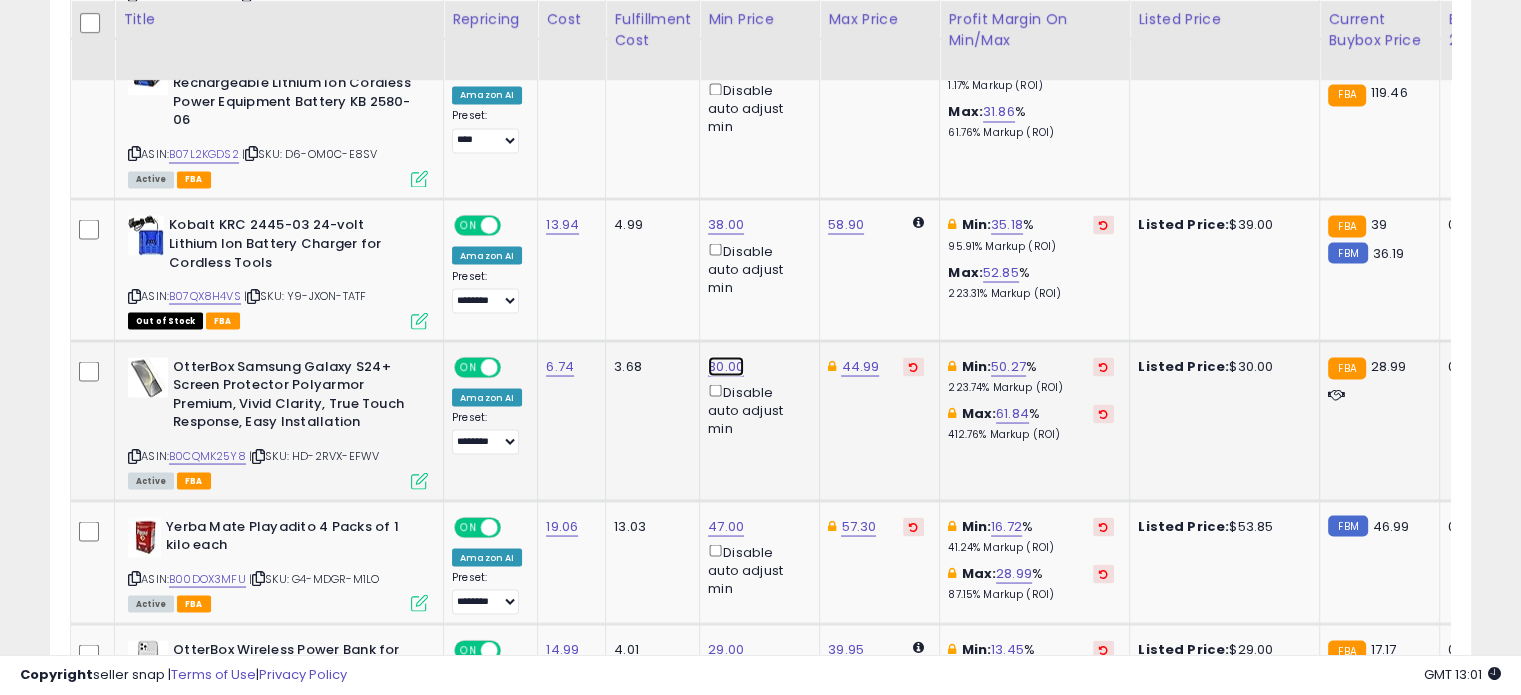 click on "30.00" at bounding box center [726, -2526] 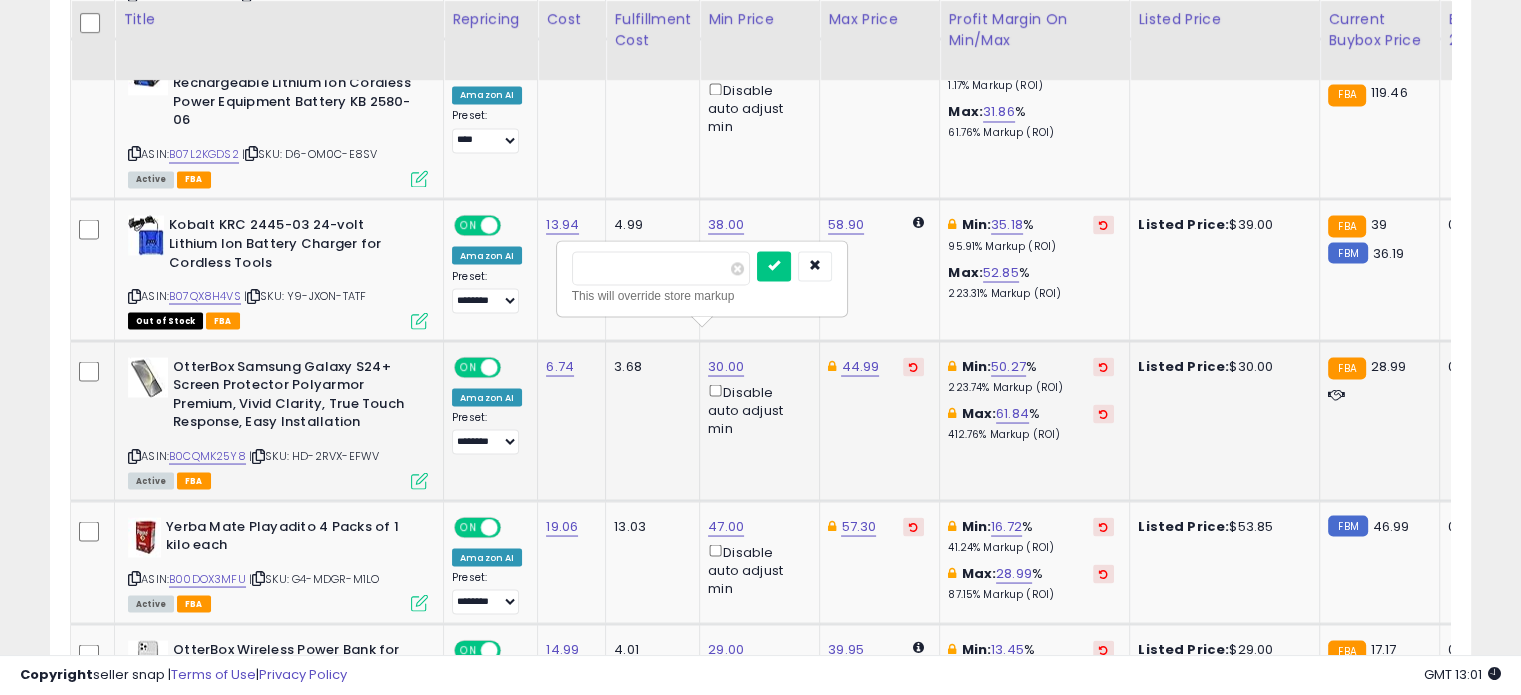 drag, startPoint x: 657, startPoint y: 273, endPoint x: 559, endPoint y: 264, distance: 98.4124 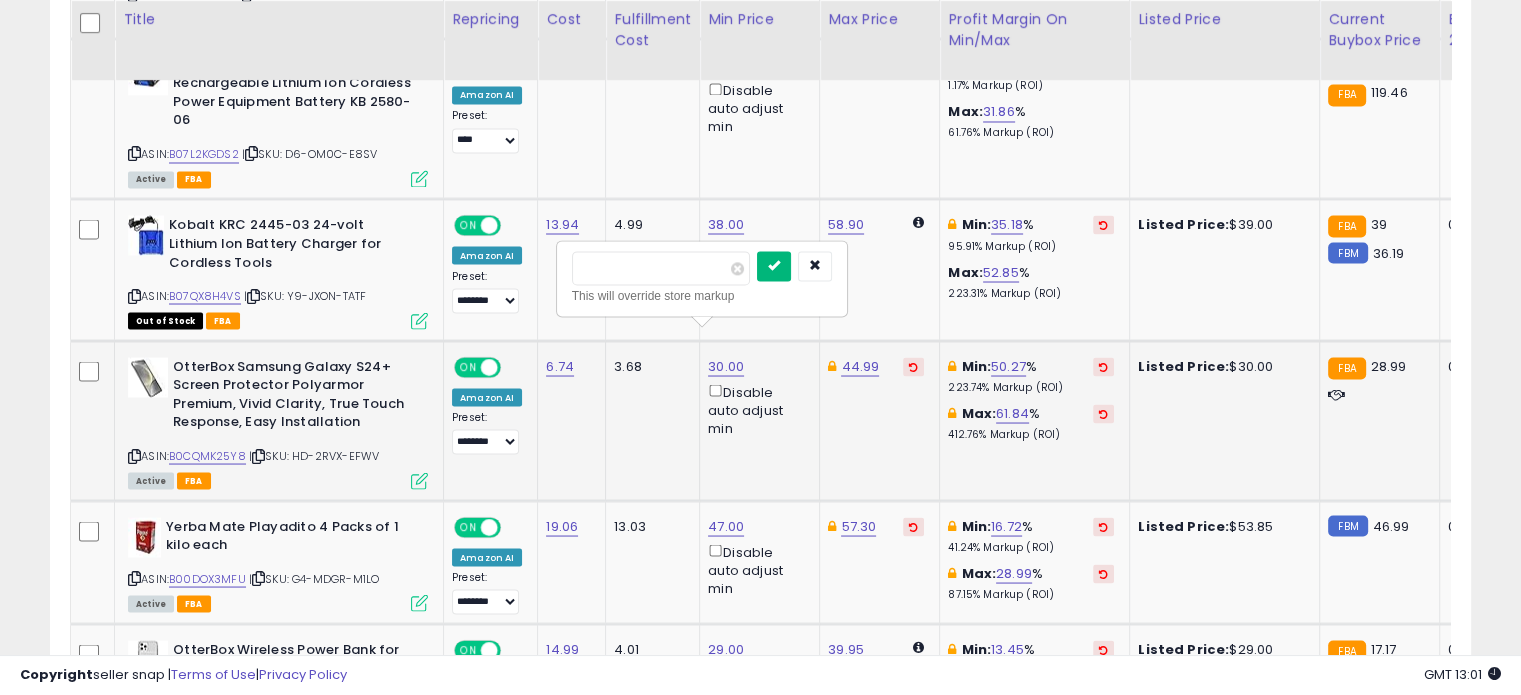 click at bounding box center [774, 266] 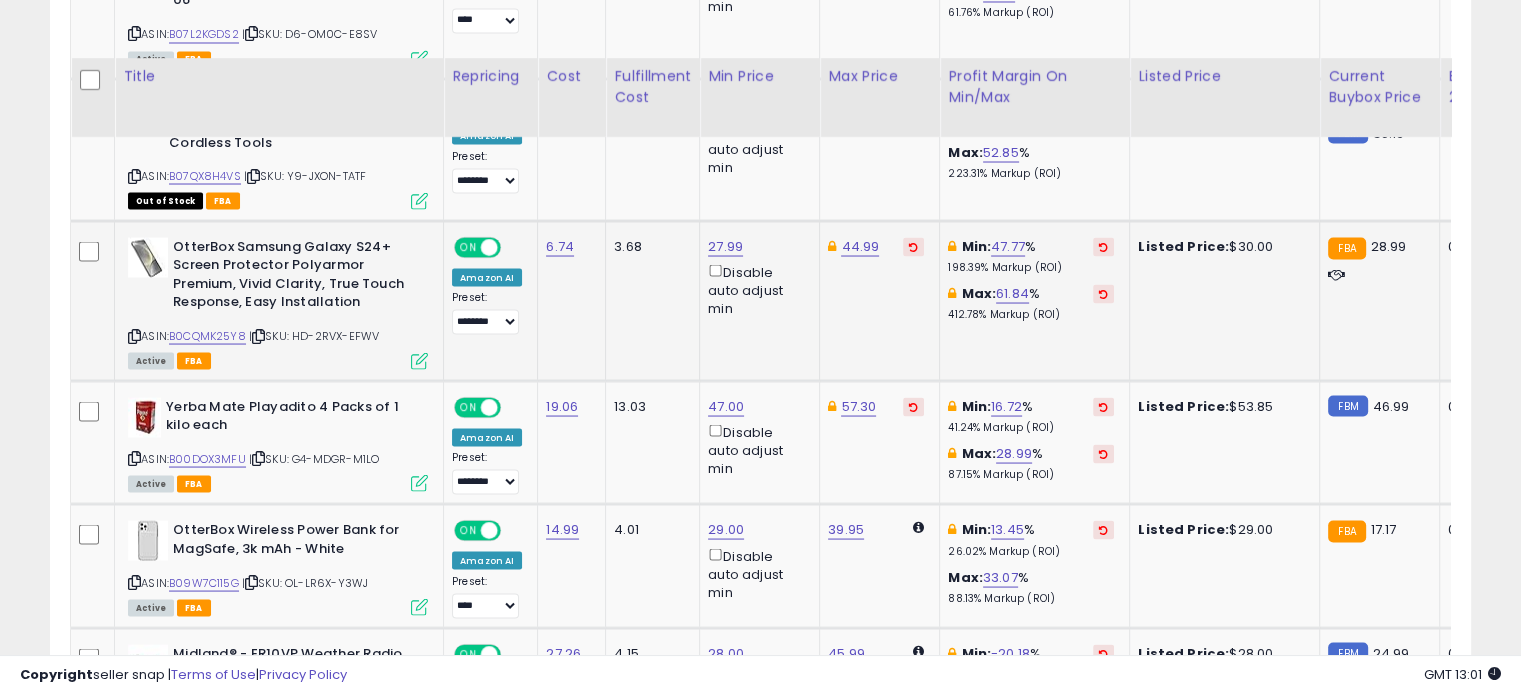 scroll, scrollTop: 3800, scrollLeft: 0, axis: vertical 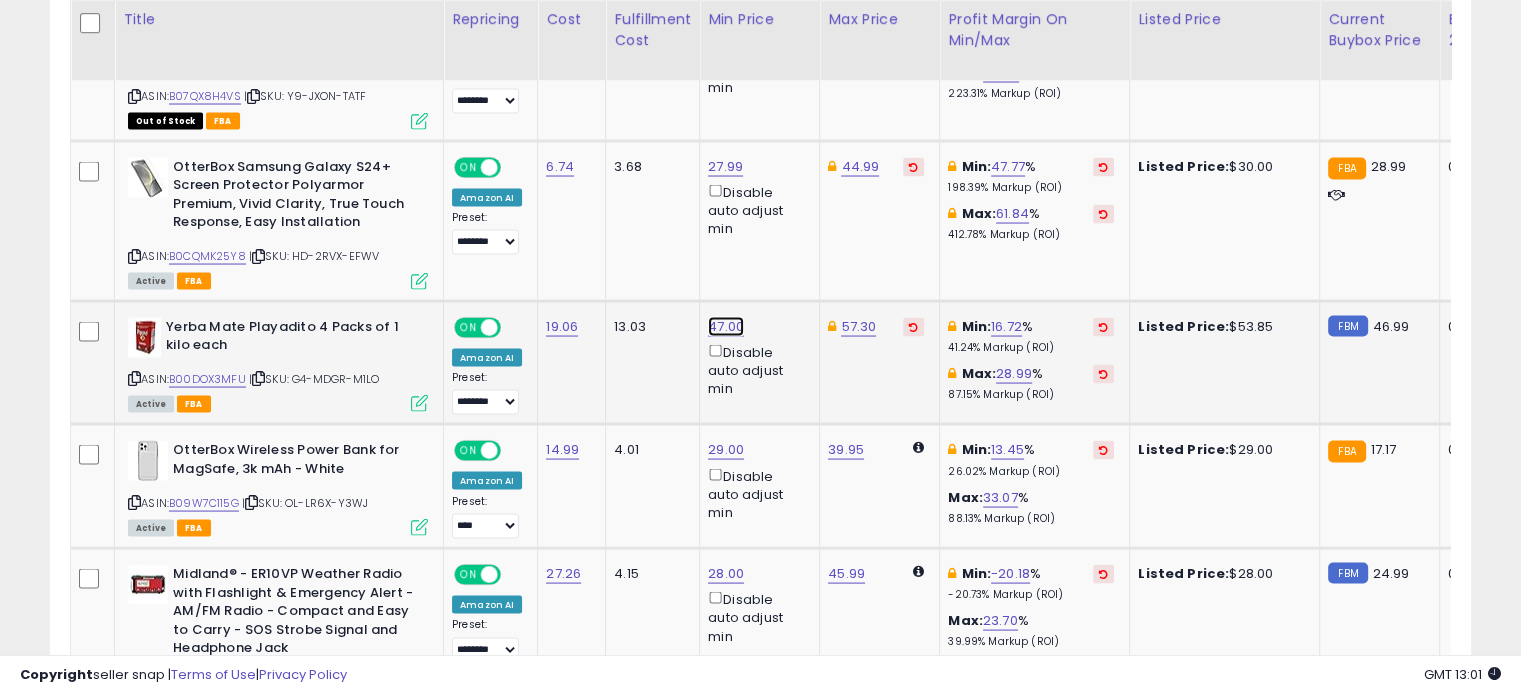 click on "47.00" at bounding box center (726, -2726) 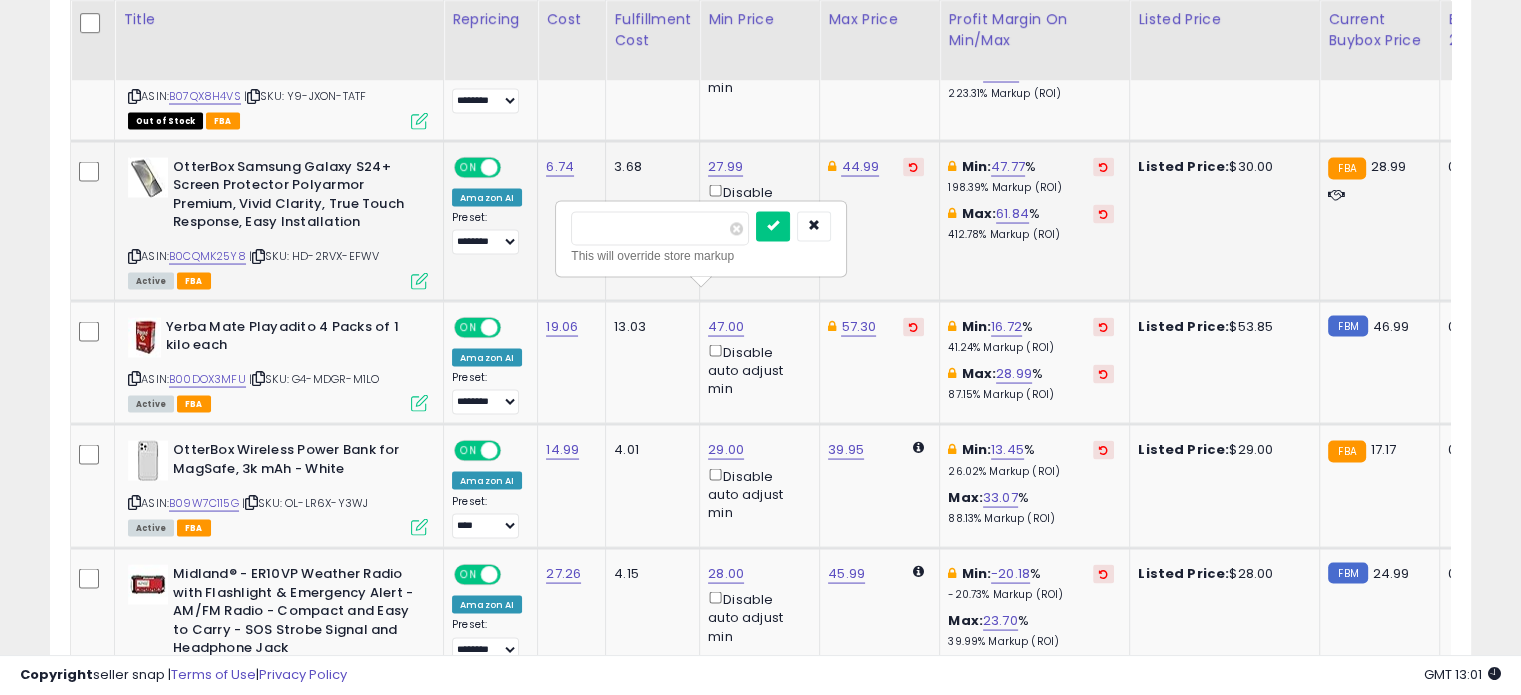 drag, startPoint x: 635, startPoint y: 236, endPoint x: 533, endPoint y: 222, distance: 102.9563 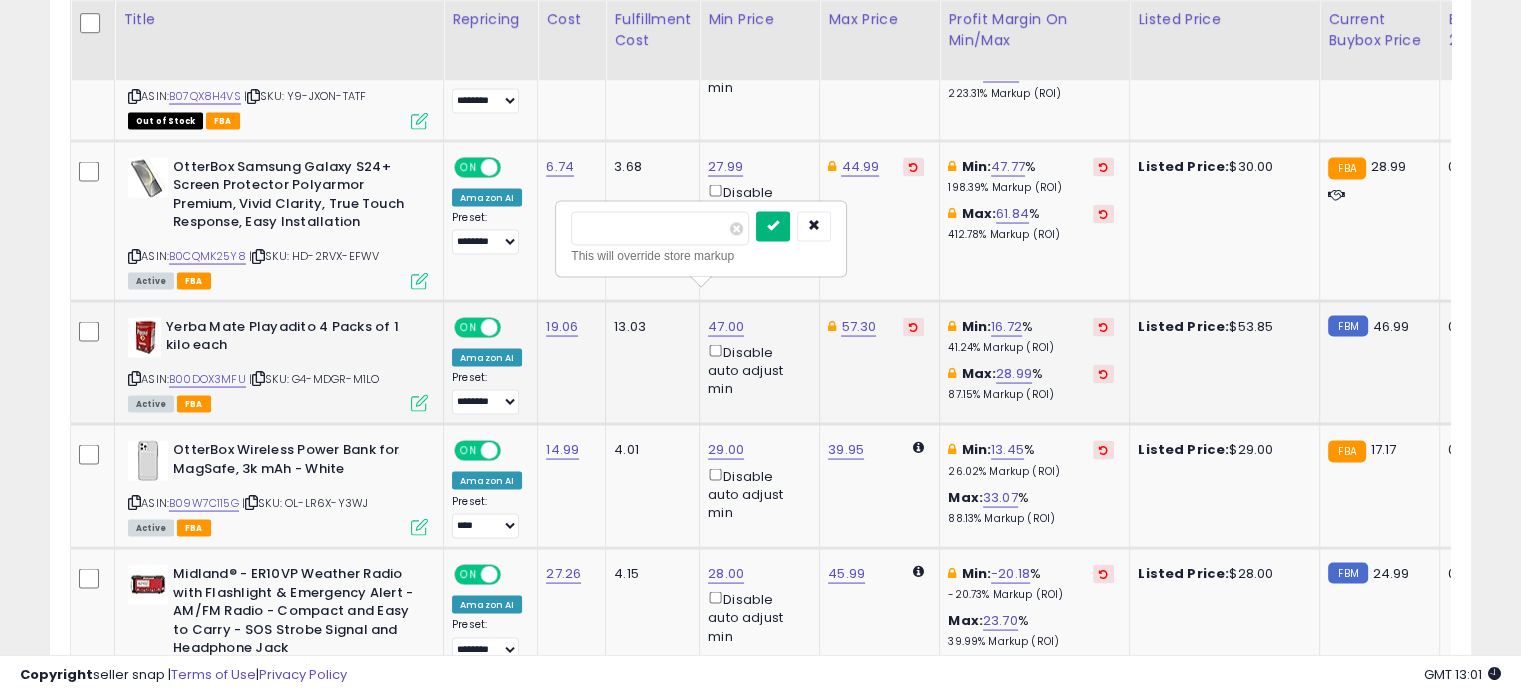 type on "**" 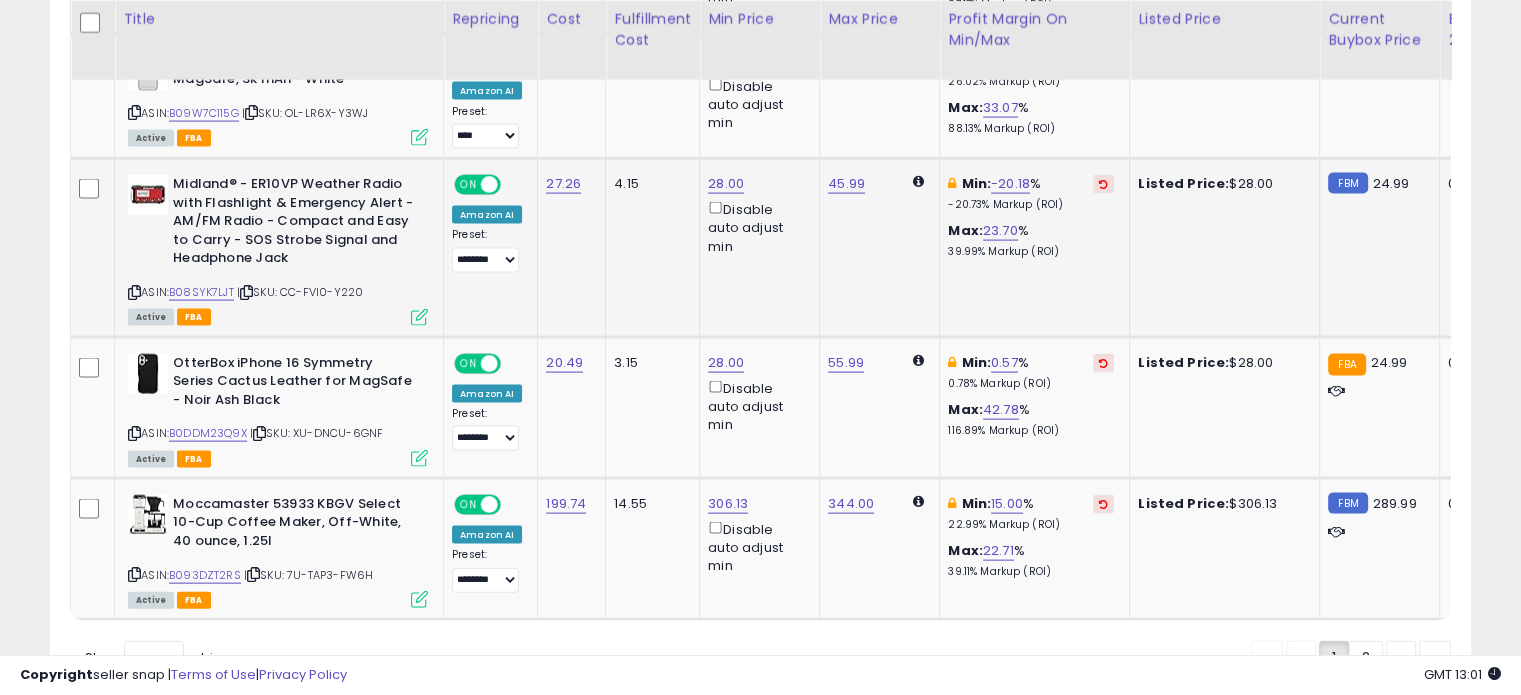 scroll, scrollTop: 4200, scrollLeft: 0, axis: vertical 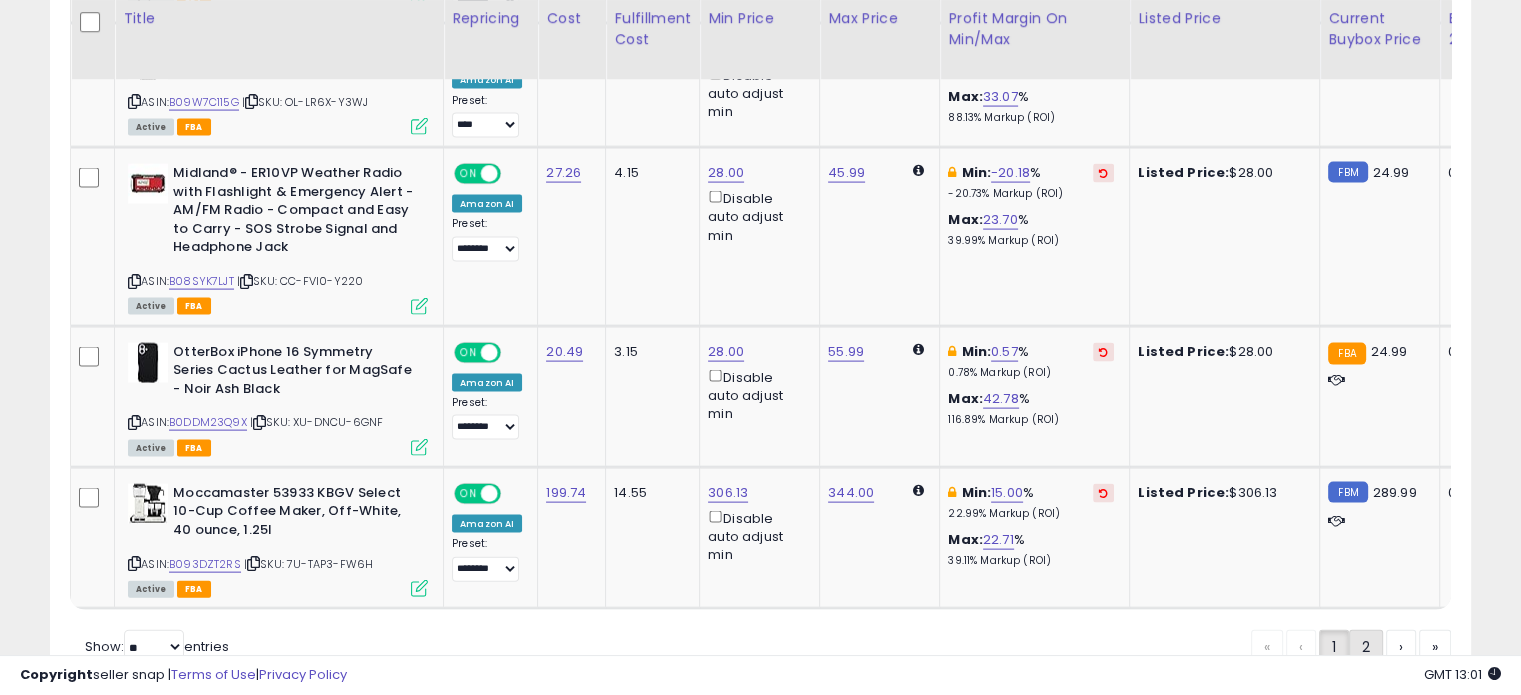 click on "2" 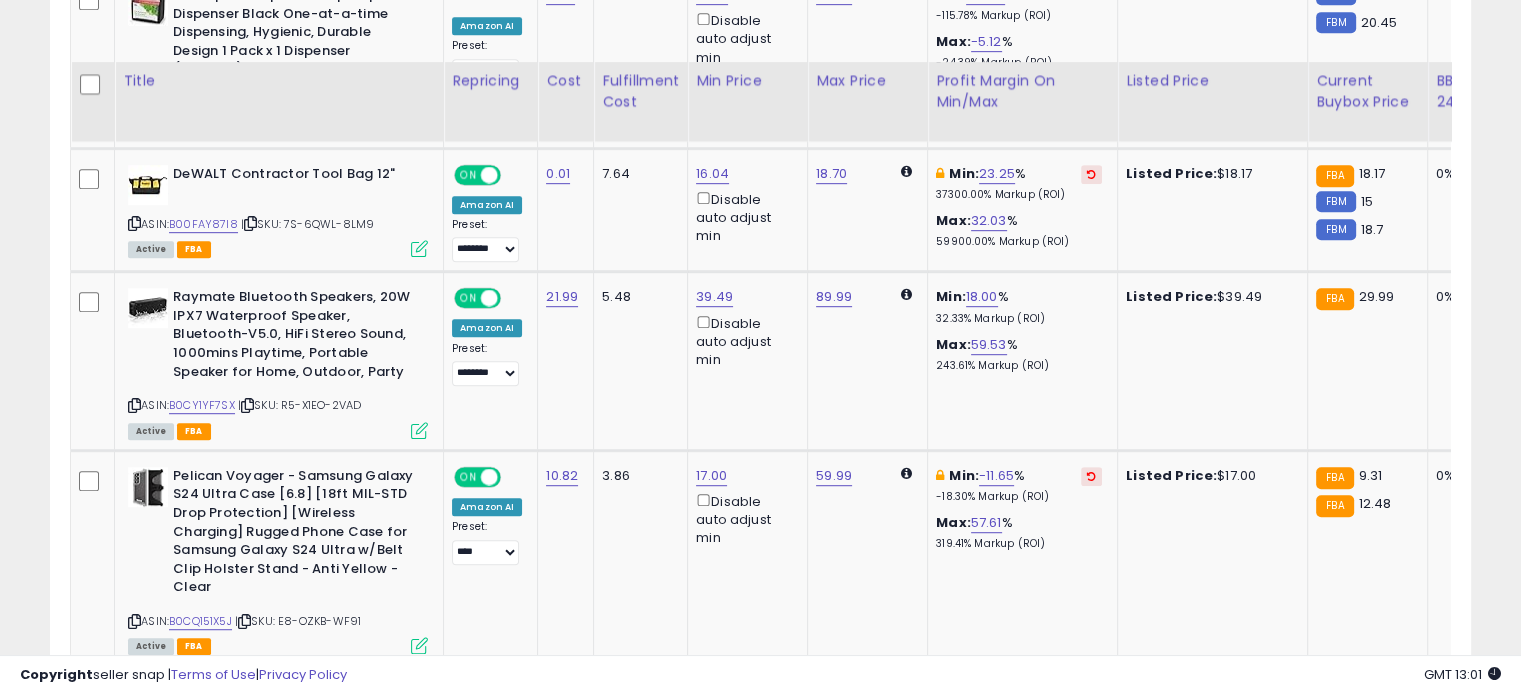 scroll, scrollTop: 1144, scrollLeft: 0, axis: vertical 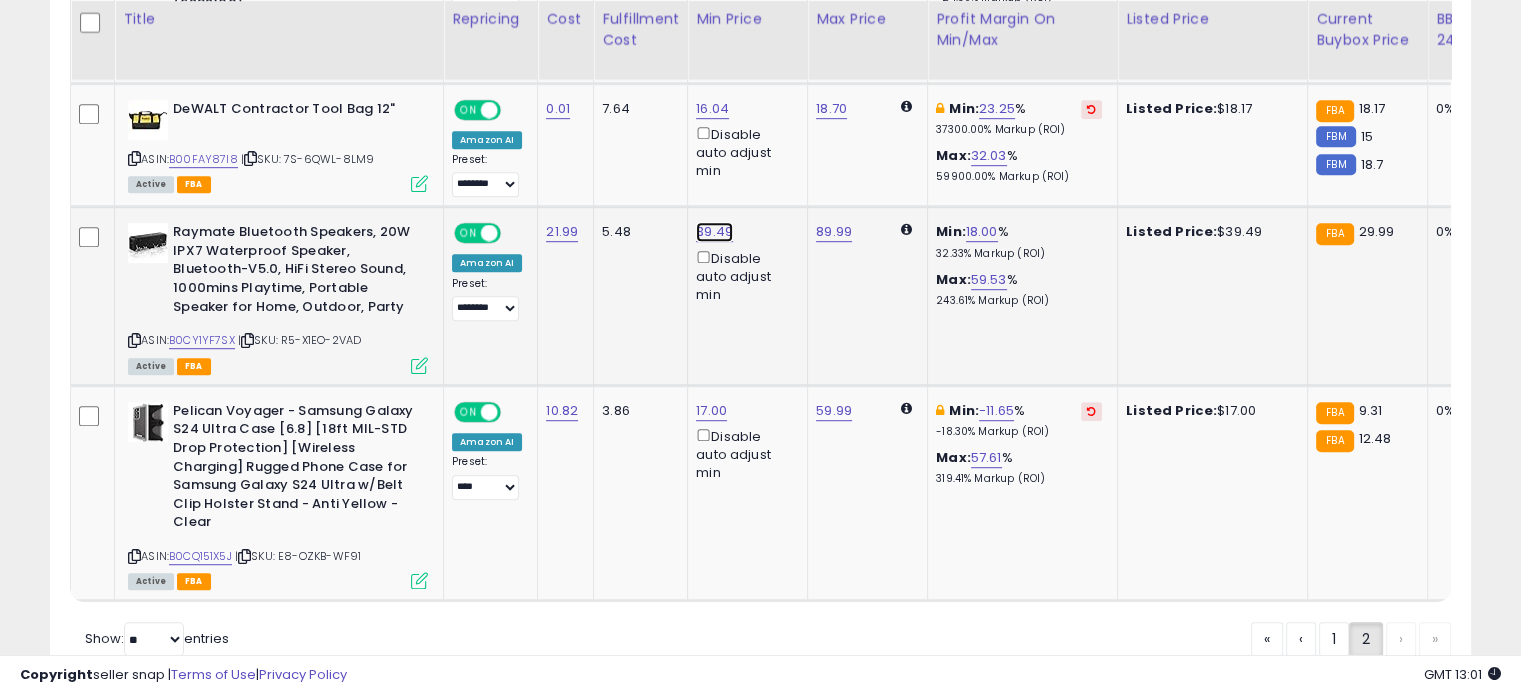 click on "39.49" at bounding box center (712, -70) 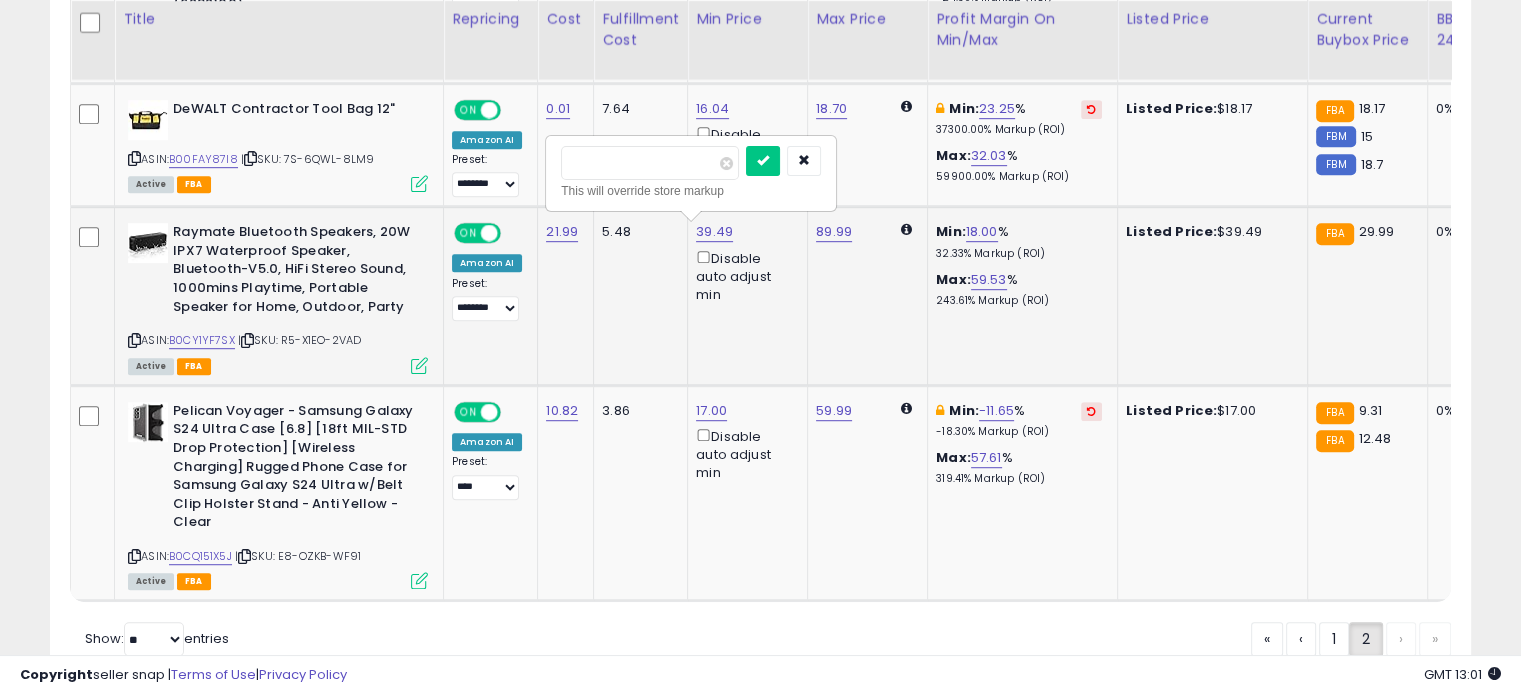 drag, startPoint x: 650, startPoint y: 162, endPoint x: 560, endPoint y: 158, distance: 90.088844 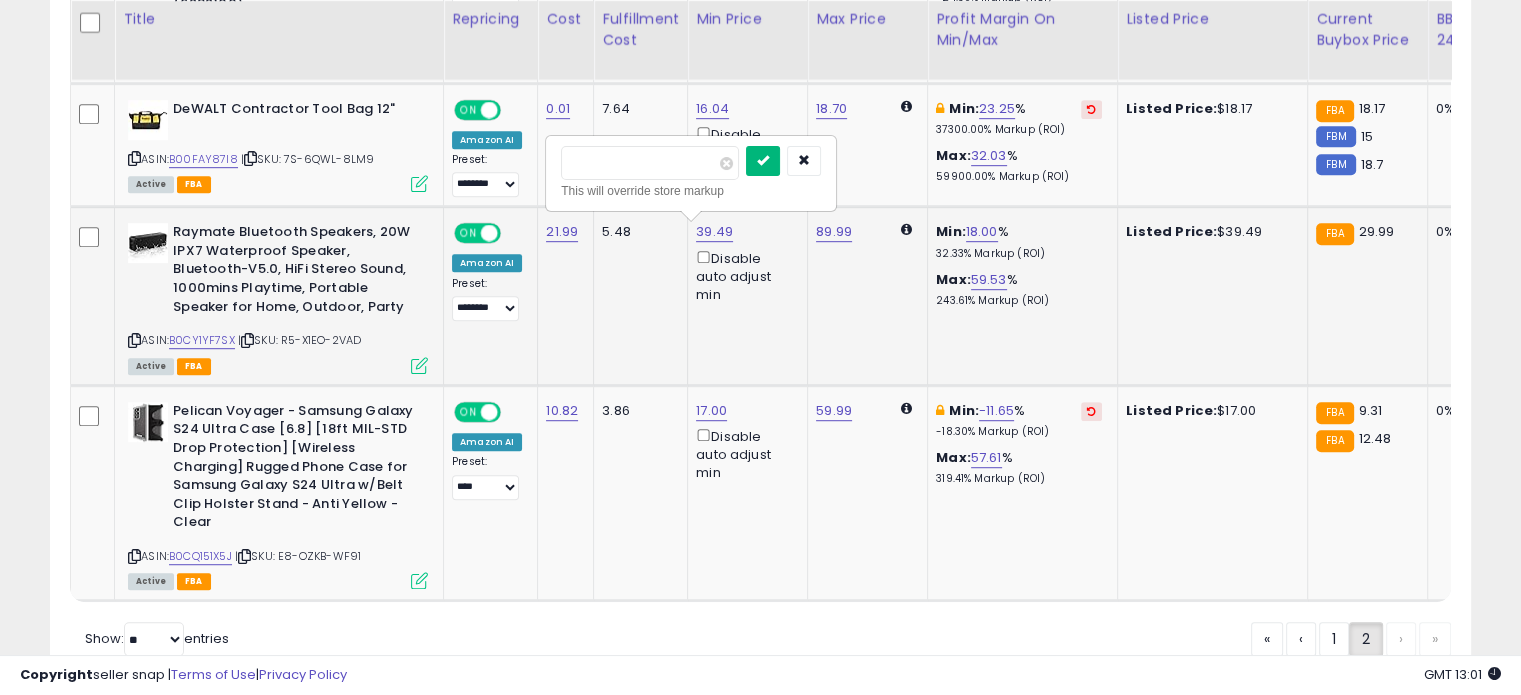type on "**" 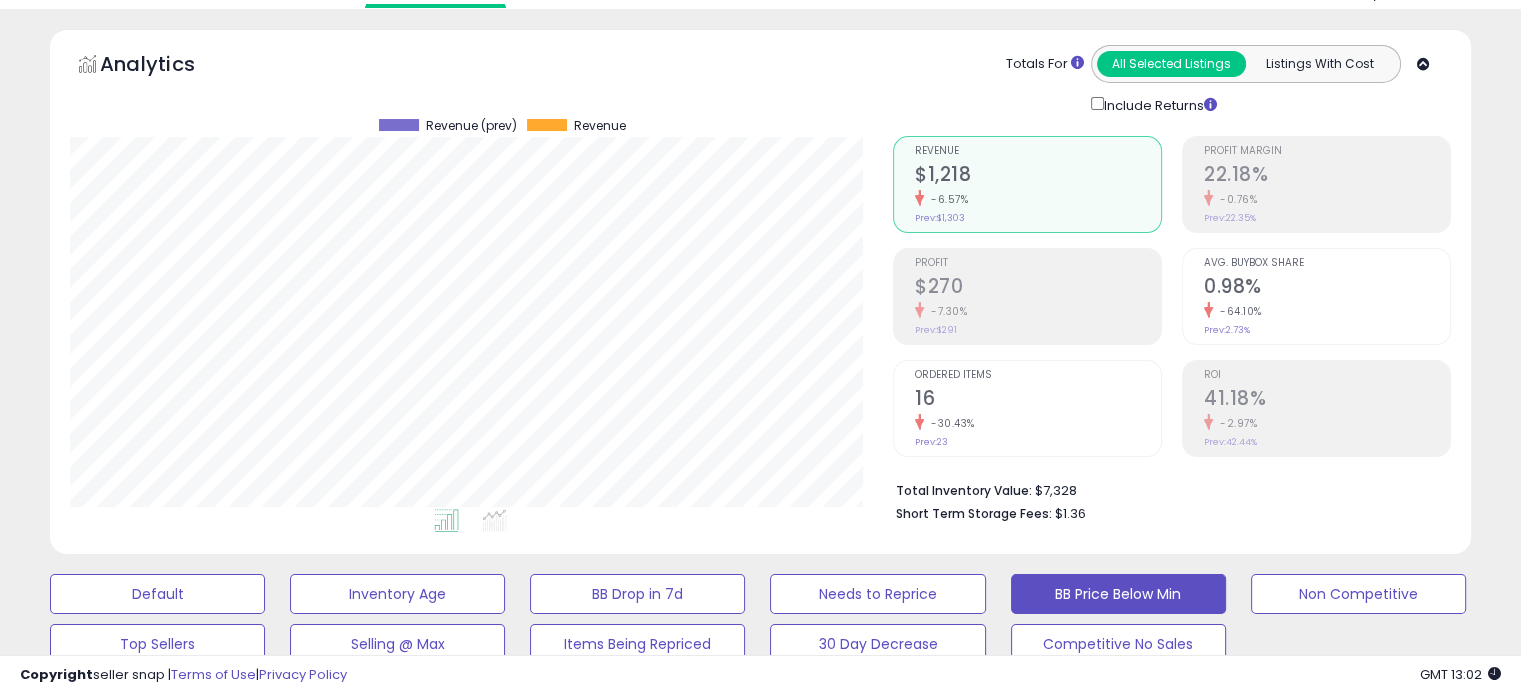 scroll, scrollTop: 0, scrollLeft: 0, axis: both 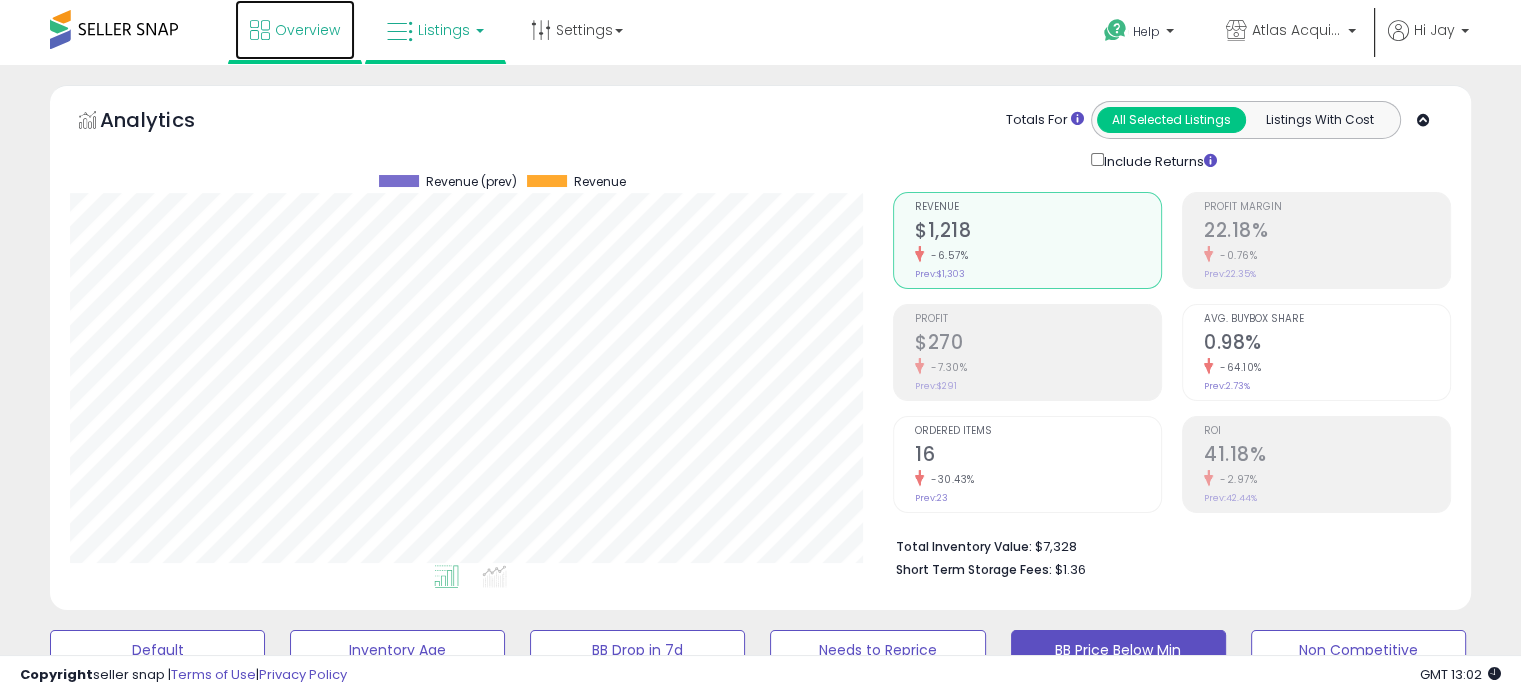 click on "Overview" at bounding box center [307, 30] 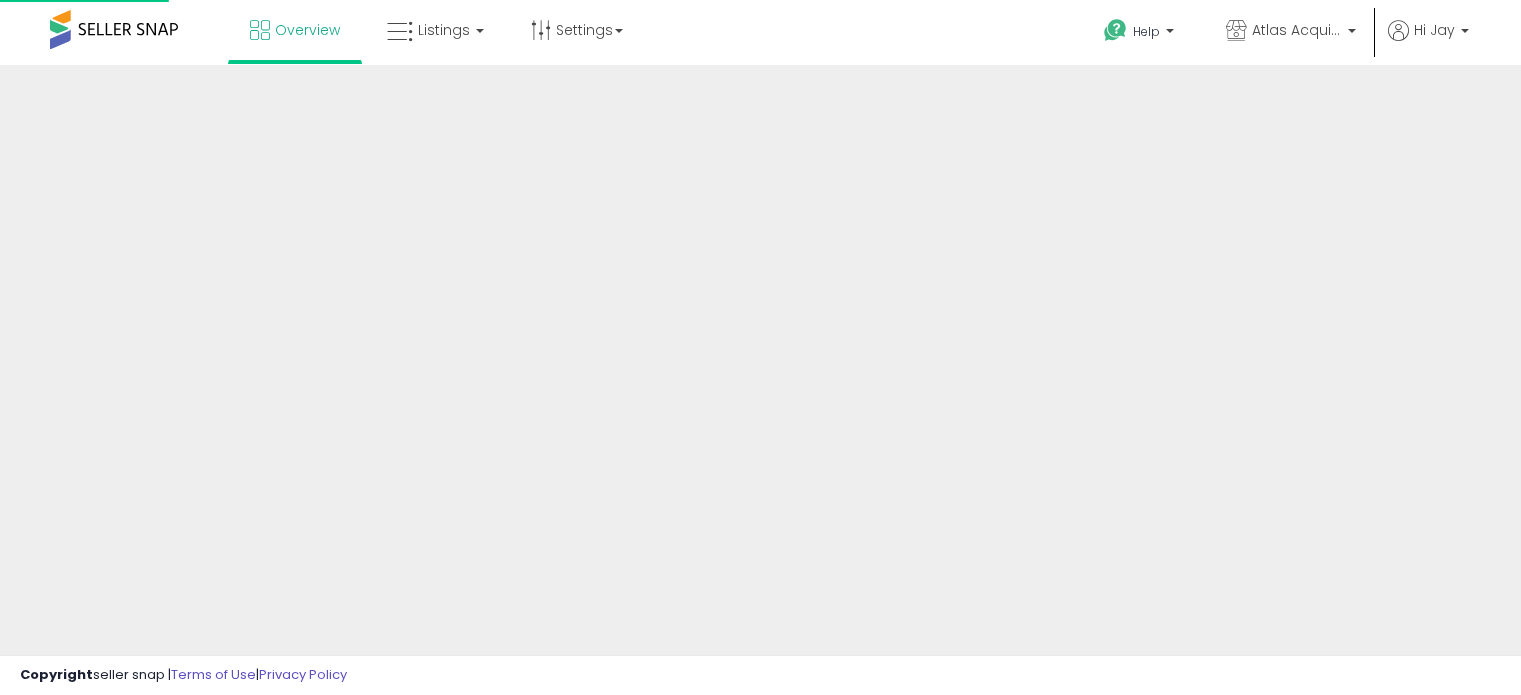 scroll, scrollTop: 0, scrollLeft: 0, axis: both 